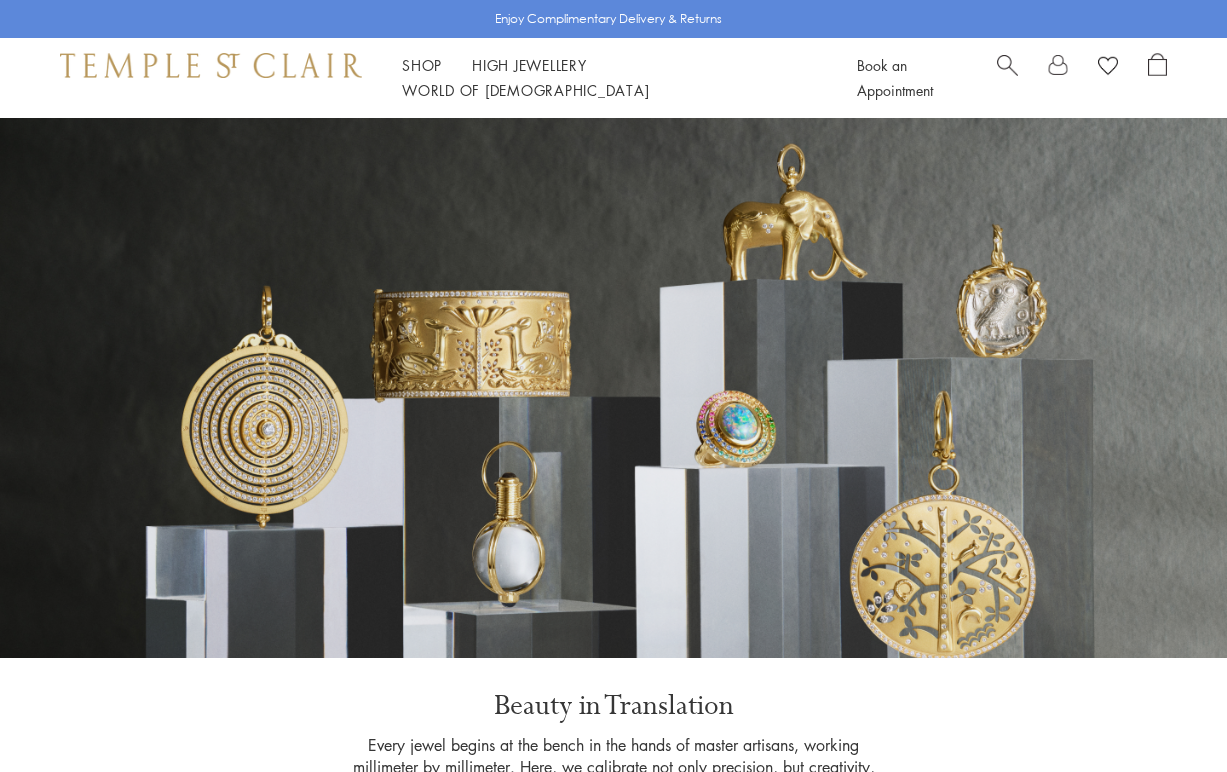scroll, scrollTop: 0, scrollLeft: 0, axis: both 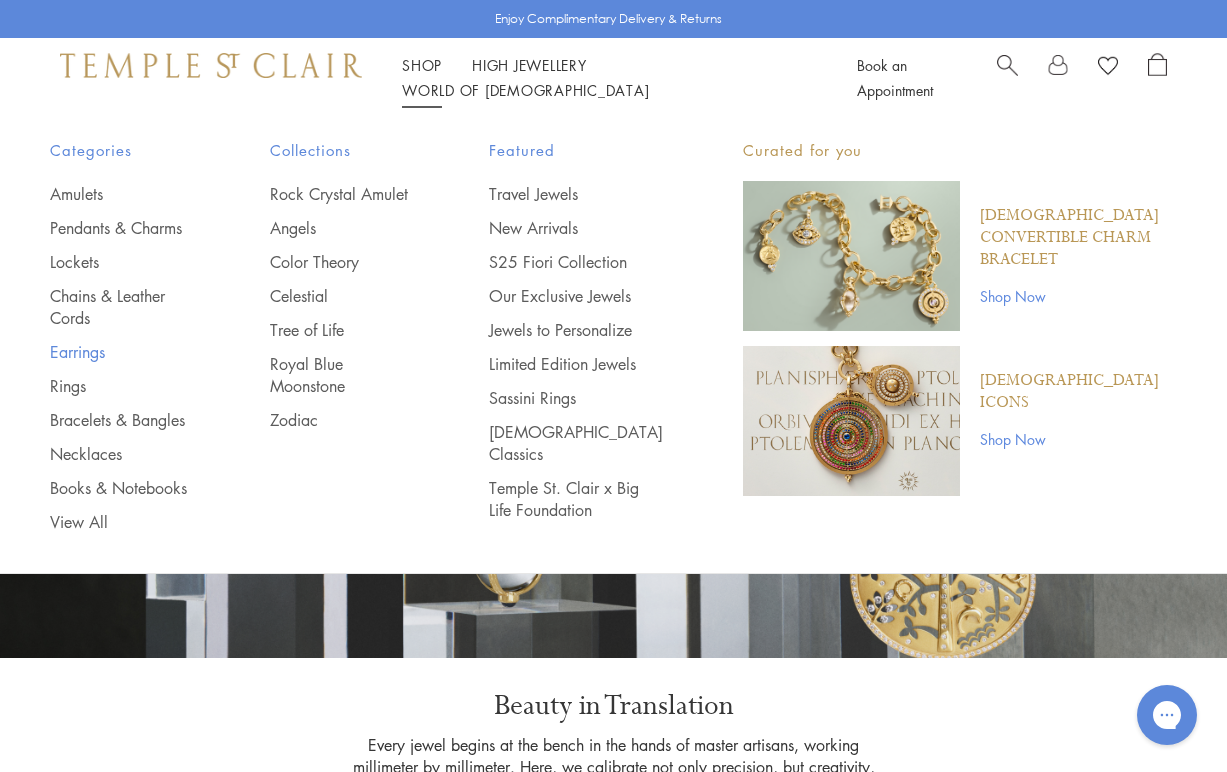 click on "Earrings" at bounding box center (120, 352) 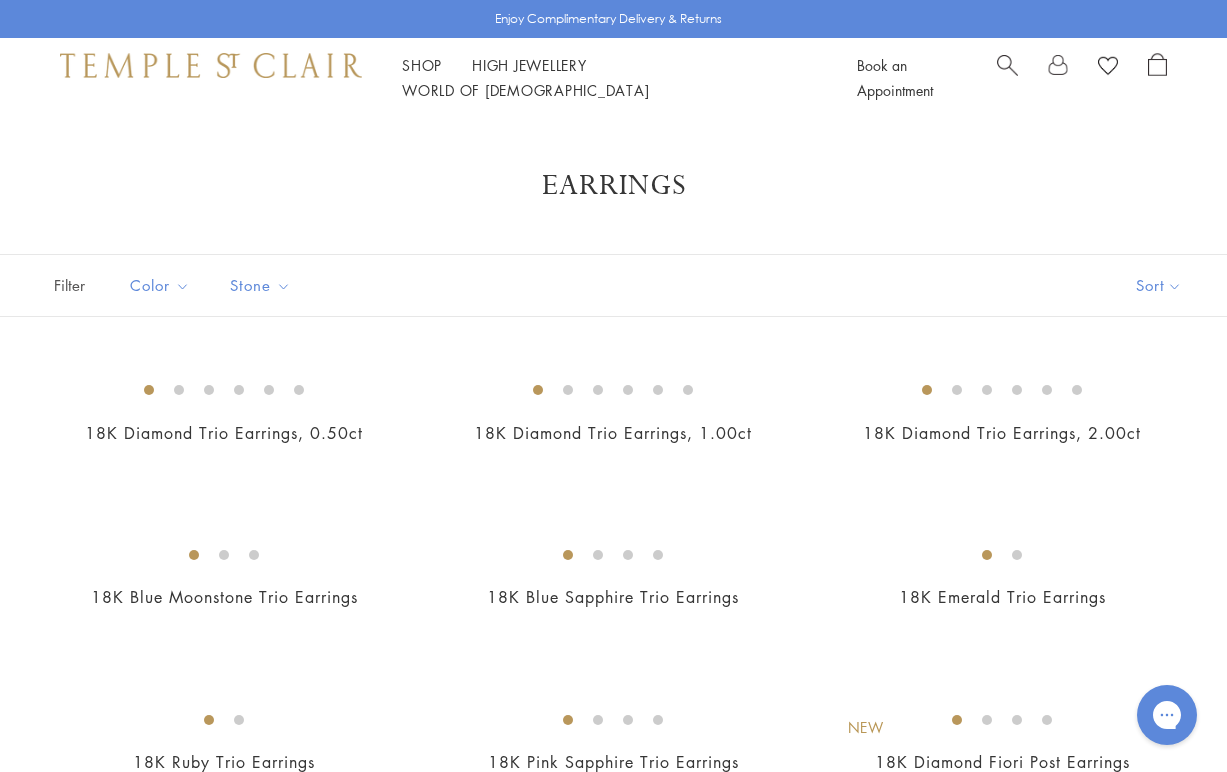 scroll, scrollTop: 0, scrollLeft: 0, axis: both 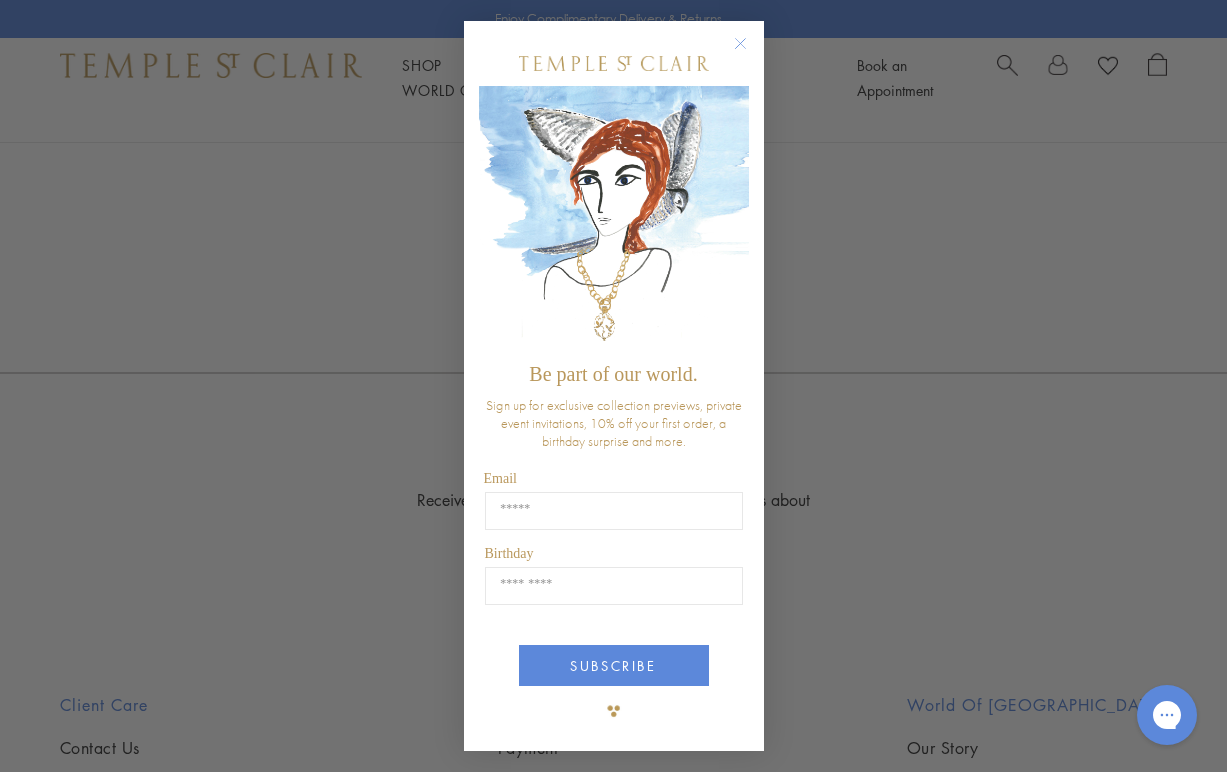 click 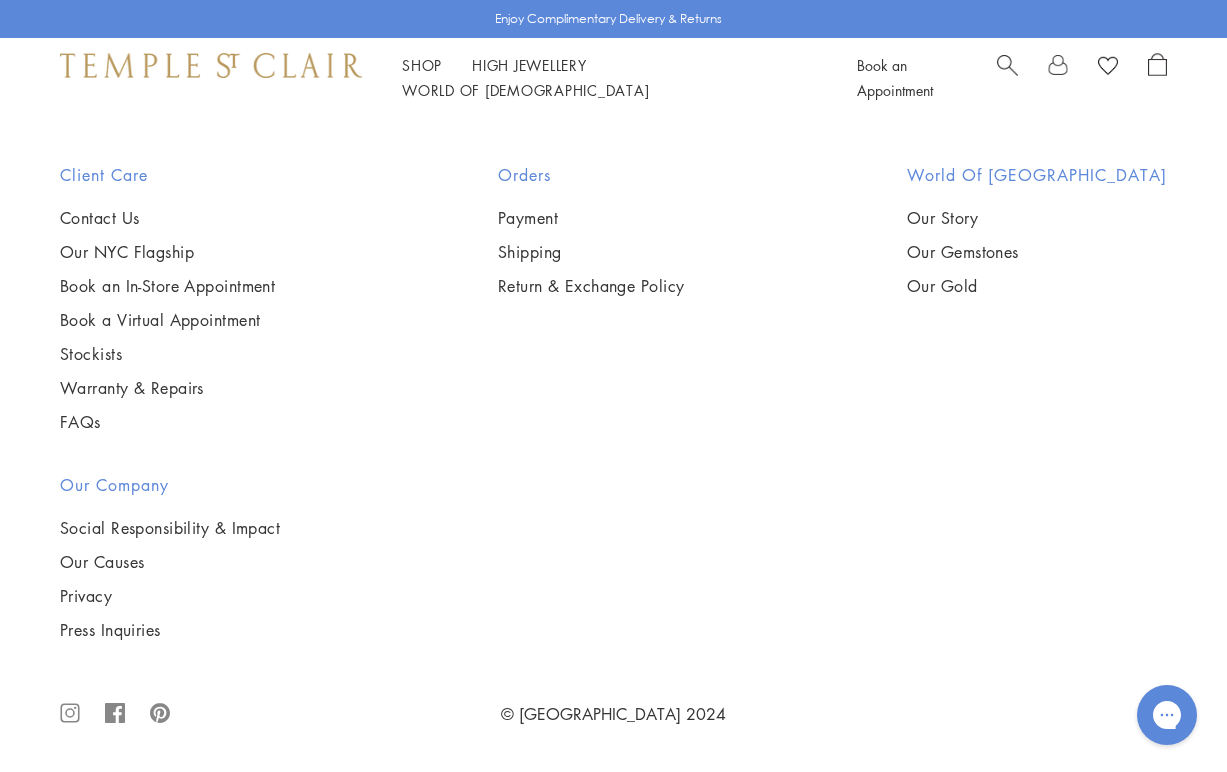 scroll, scrollTop: 8492, scrollLeft: 0, axis: vertical 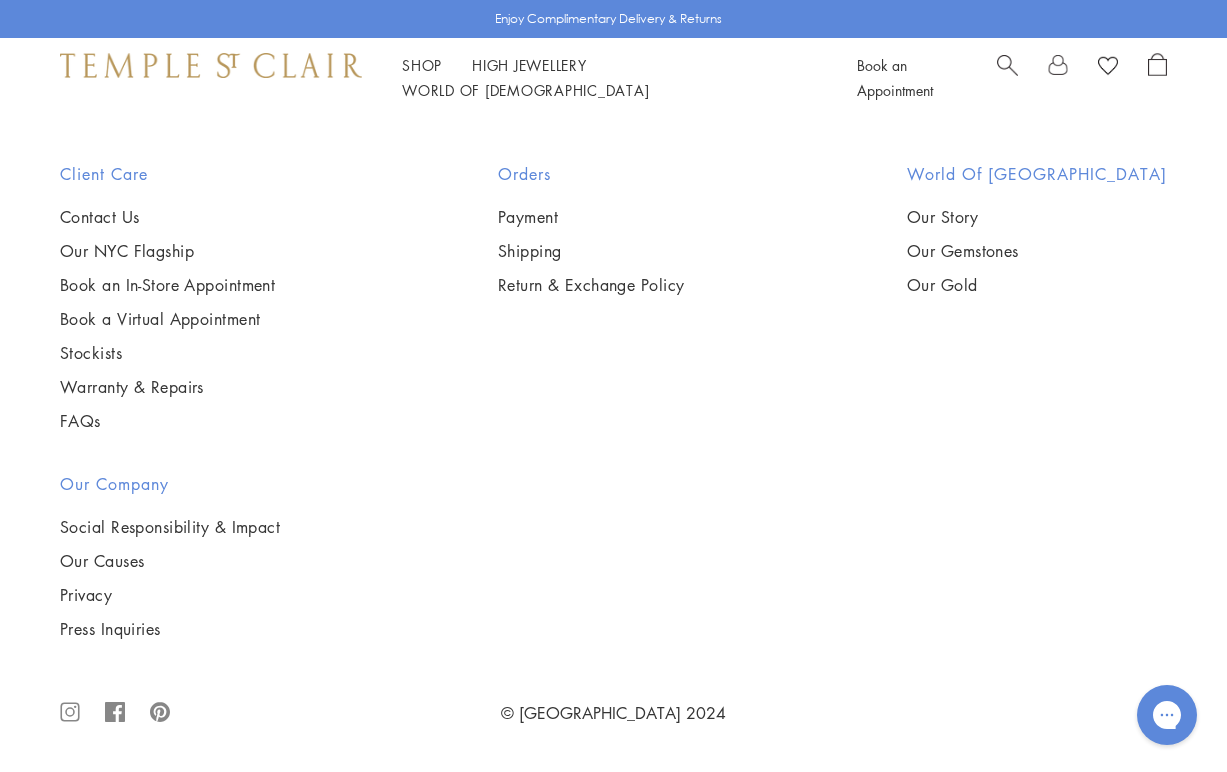 click on "3" at bounding box center [679, -267] 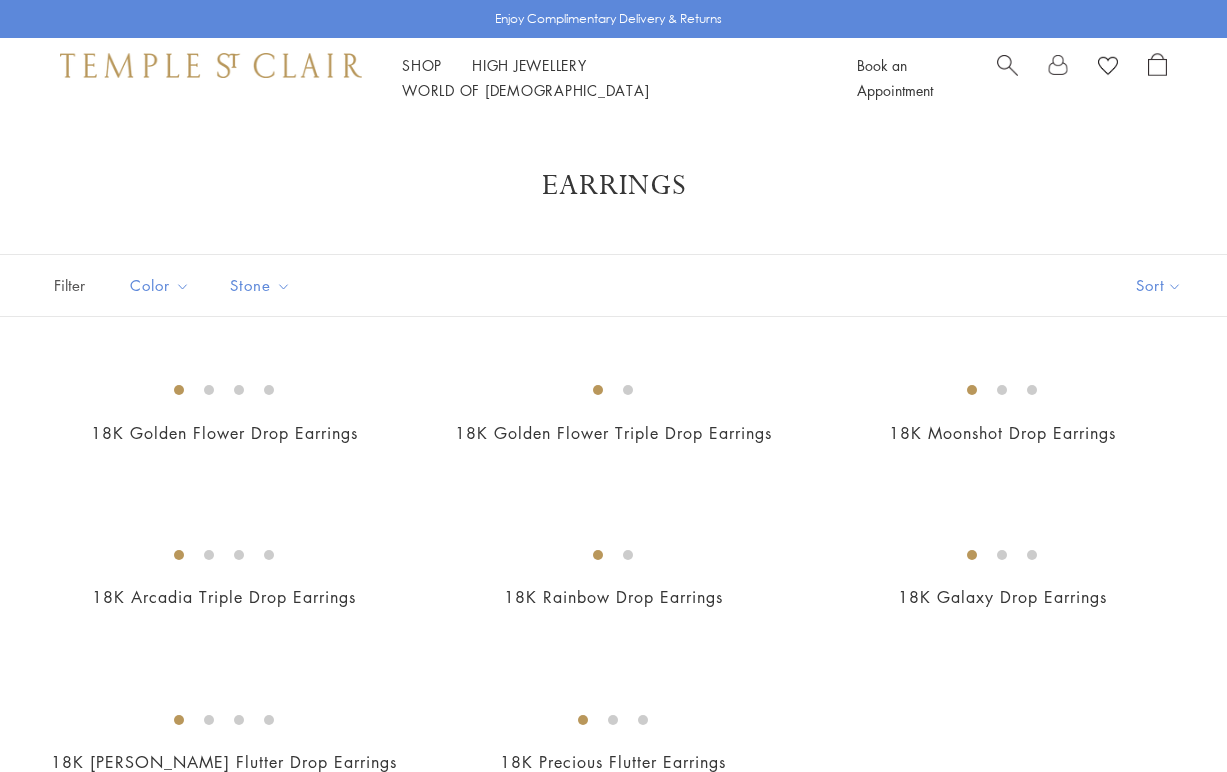 scroll, scrollTop: 0, scrollLeft: 0, axis: both 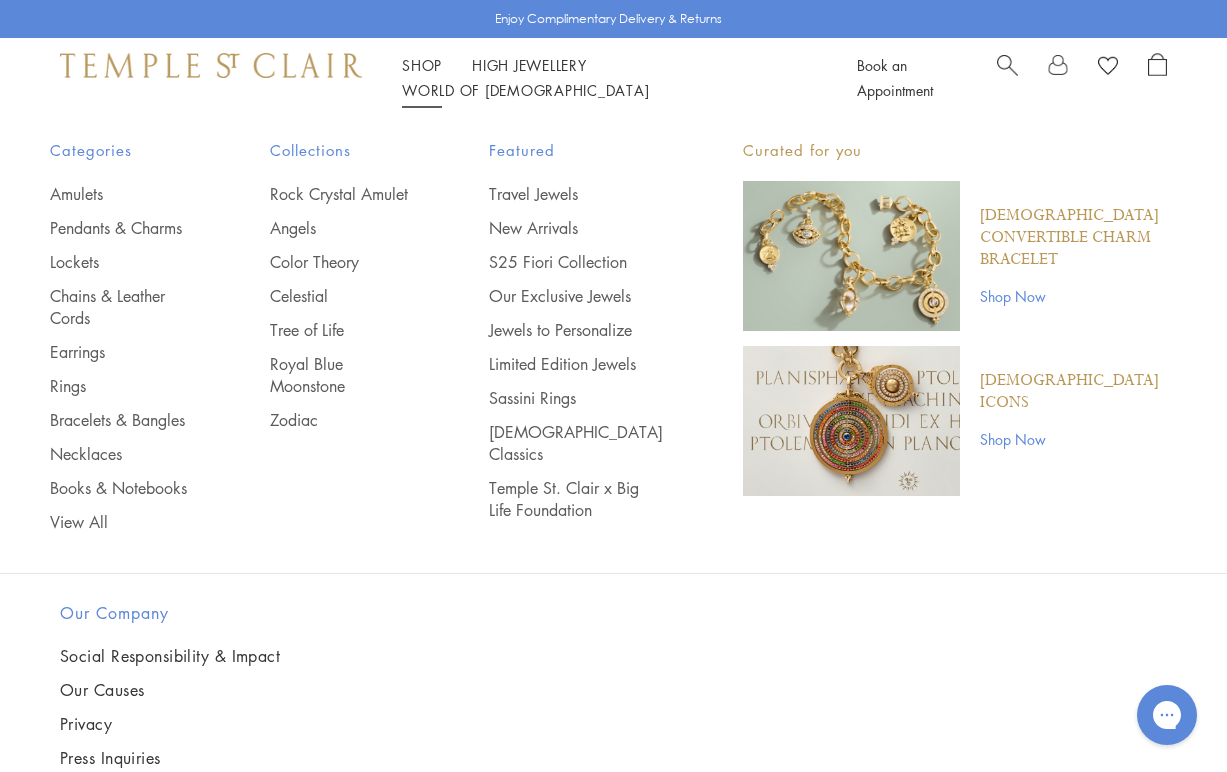 click at bounding box center [211, 65] 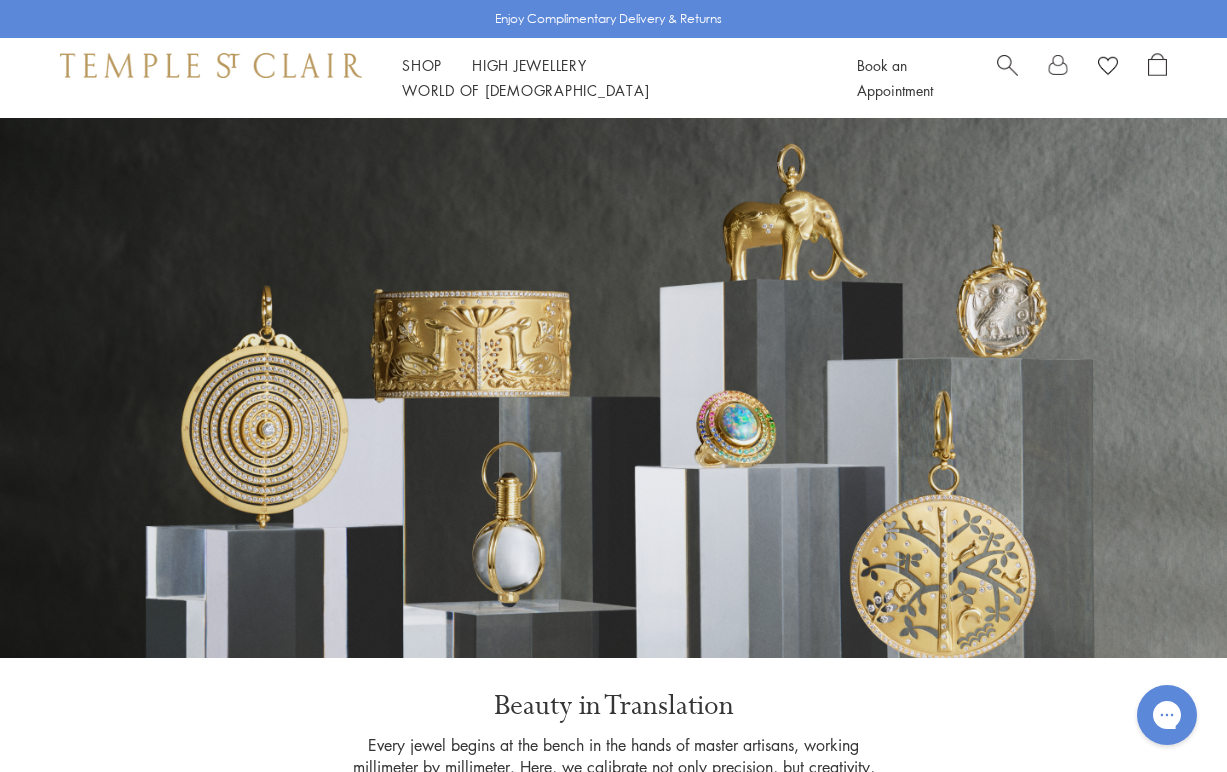 scroll, scrollTop: 0, scrollLeft: 0, axis: both 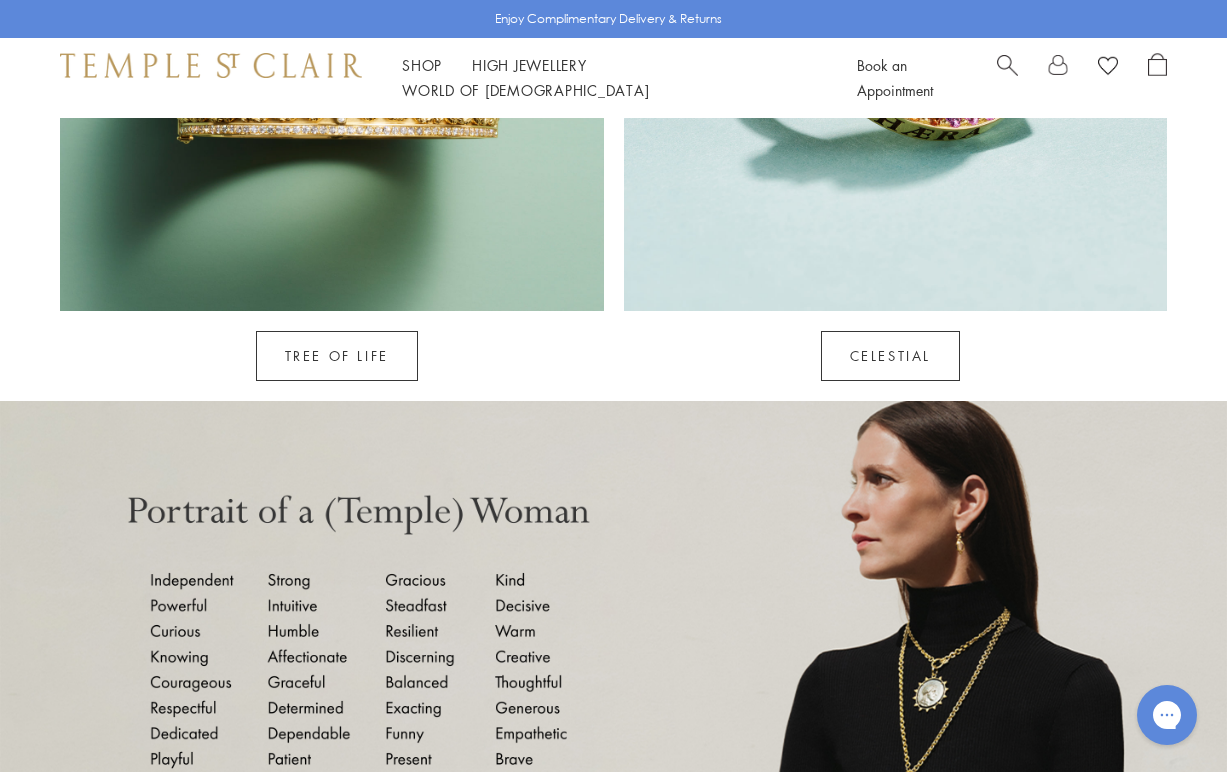click at bounding box center [1007, 63] 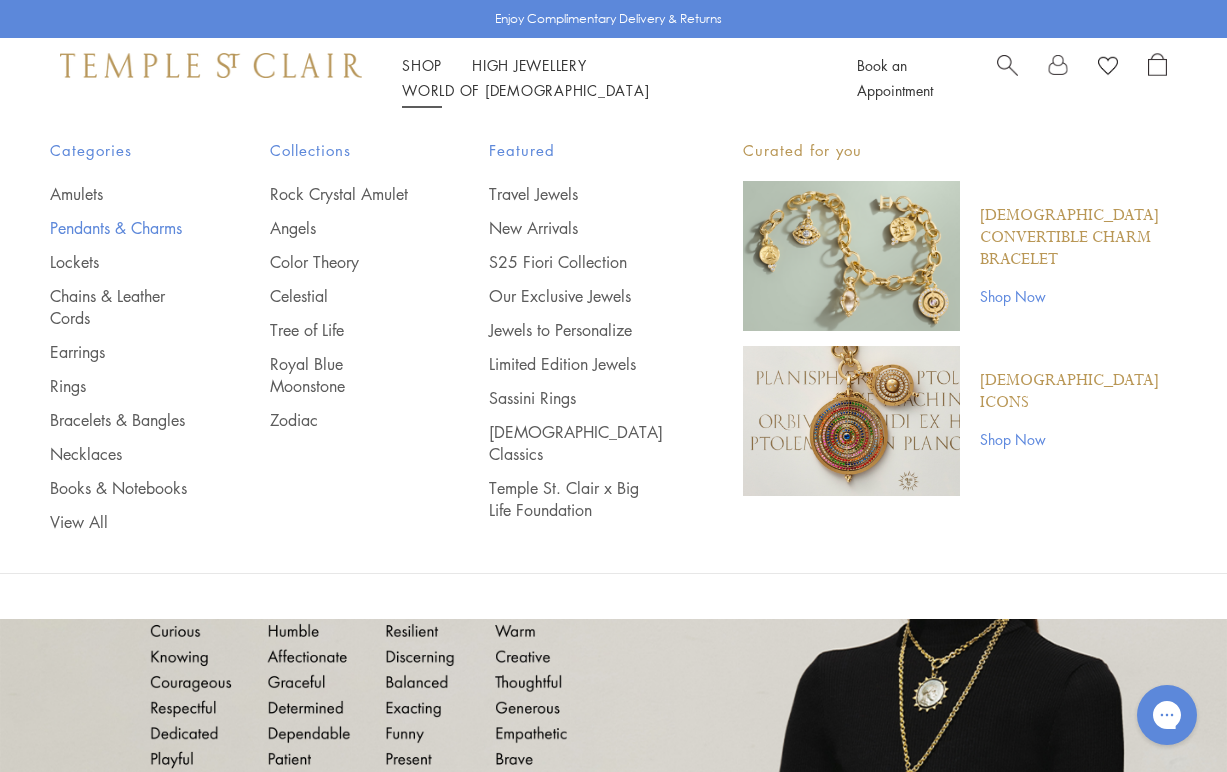 type on "****" 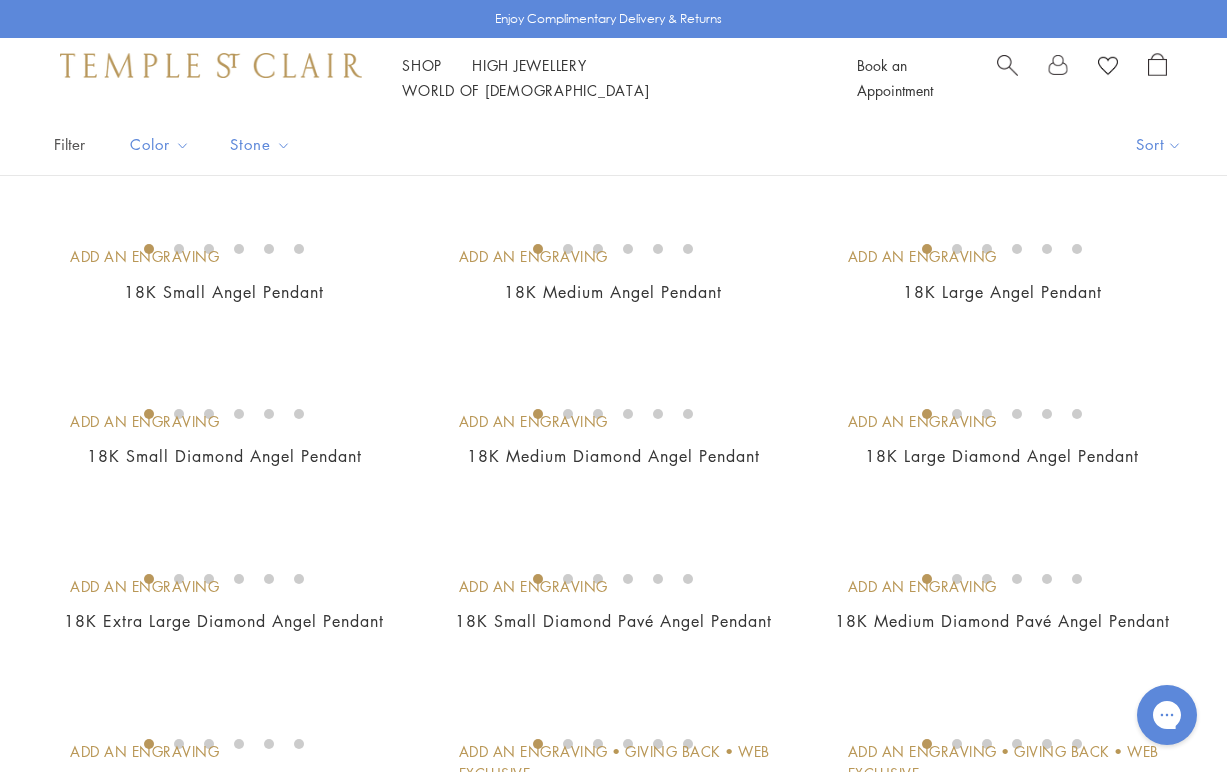 scroll, scrollTop: 0, scrollLeft: 0, axis: both 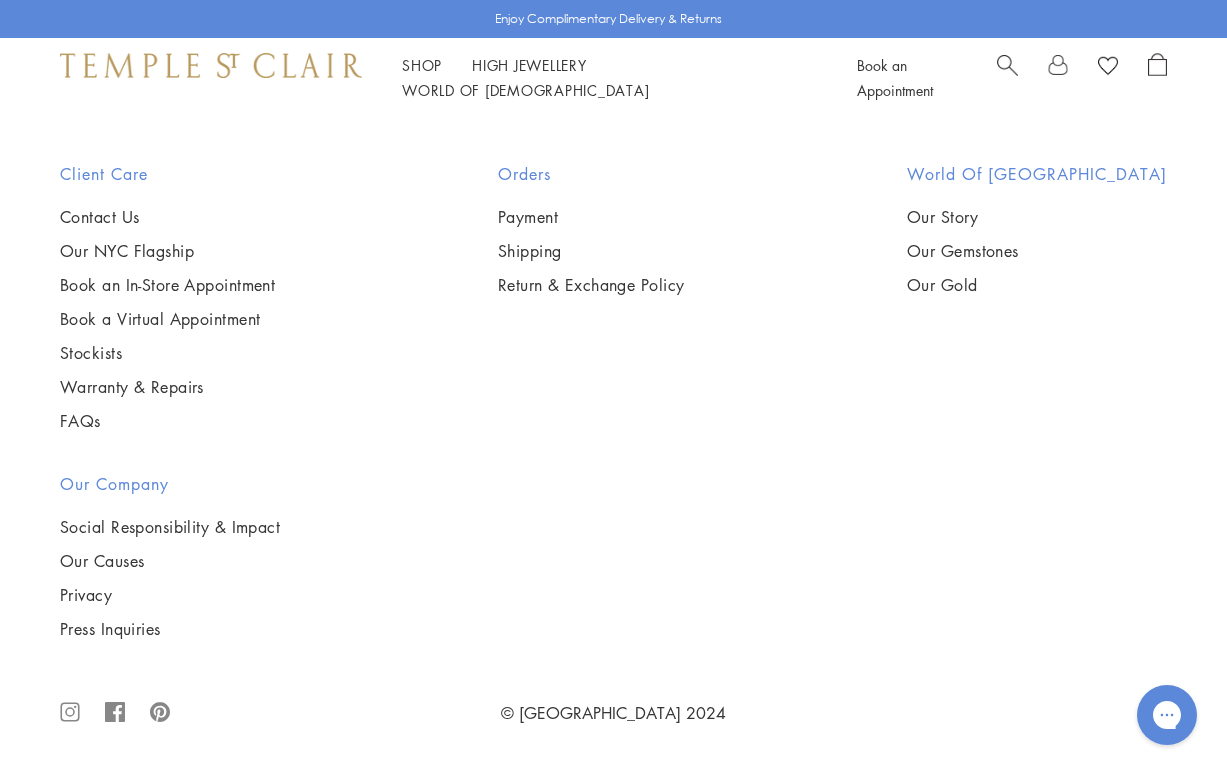 click on "2" at bounding box center [582, -267] 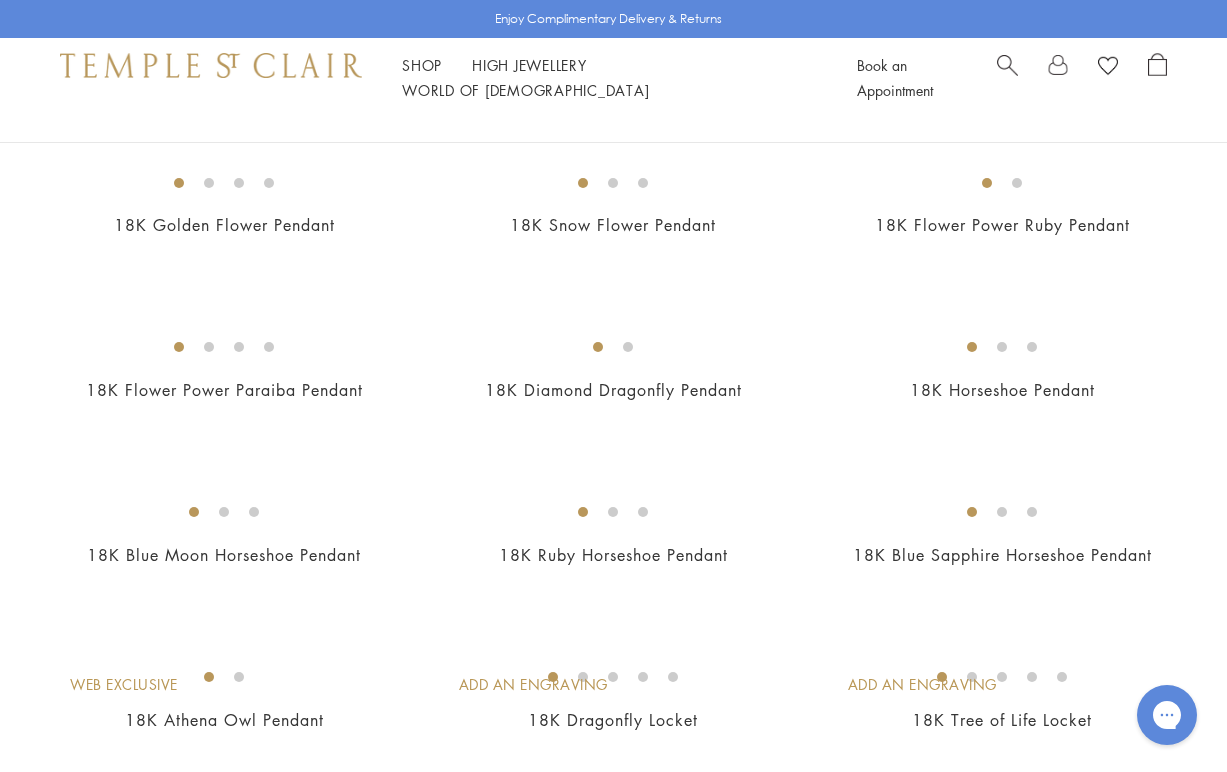 scroll, scrollTop: 0, scrollLeft: 0, axis: both 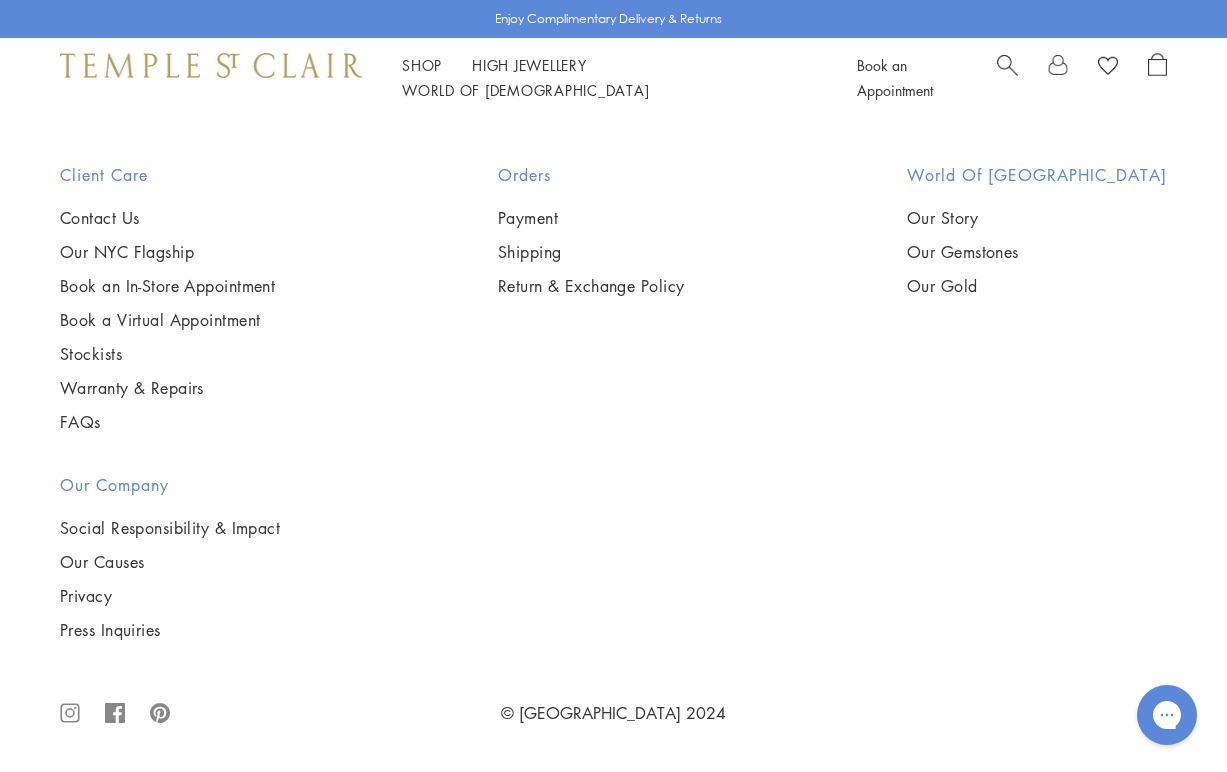 click on "3" at bounding box center [679, -266] 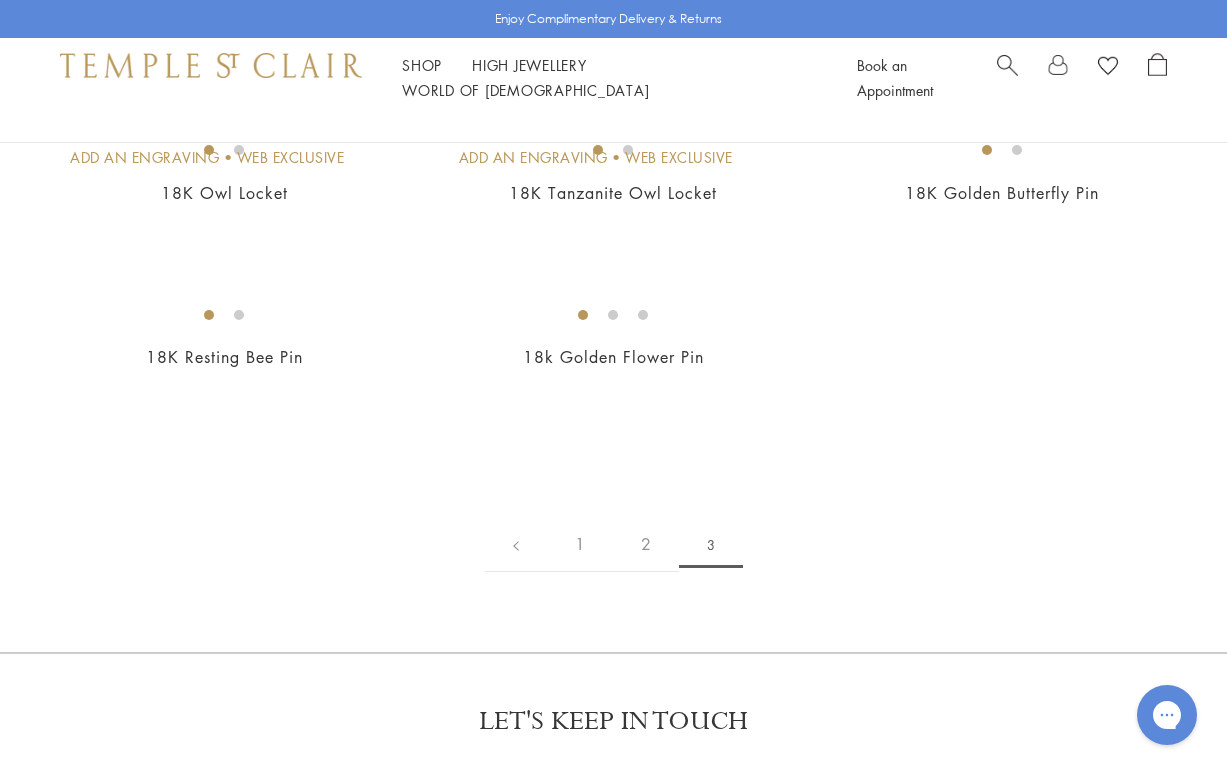 scroll, scrollTop: 0, scrollLeft: 0, axis: both 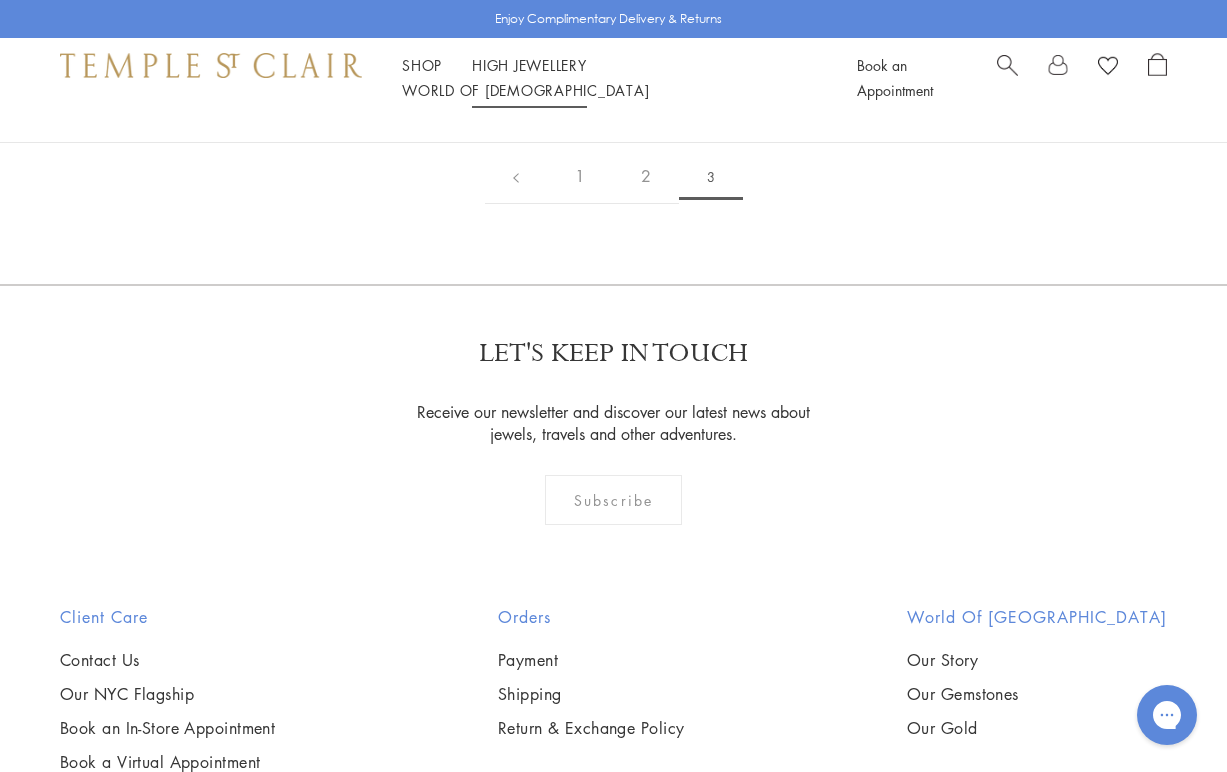 click on "High Jewellery High Jewellery" at bounding box center (529, 65) 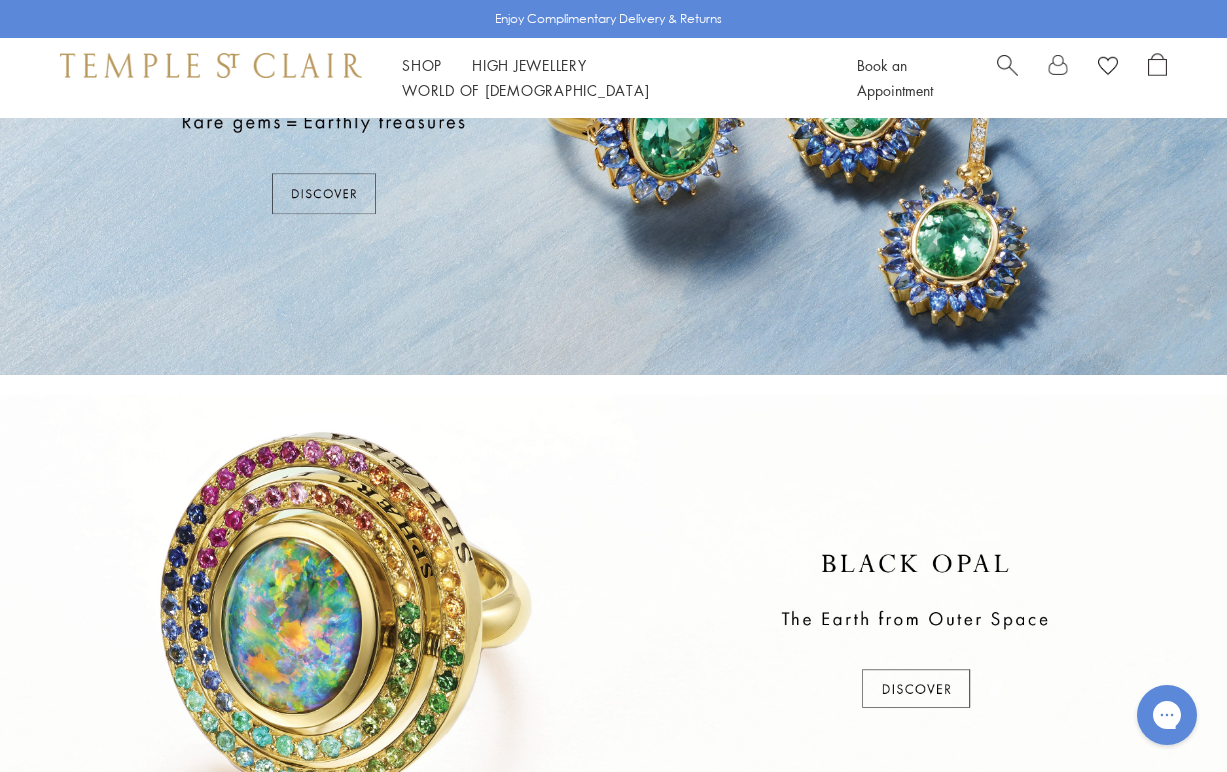 scroll, scrollTop: 0, scrollLeft: 0, axis: both 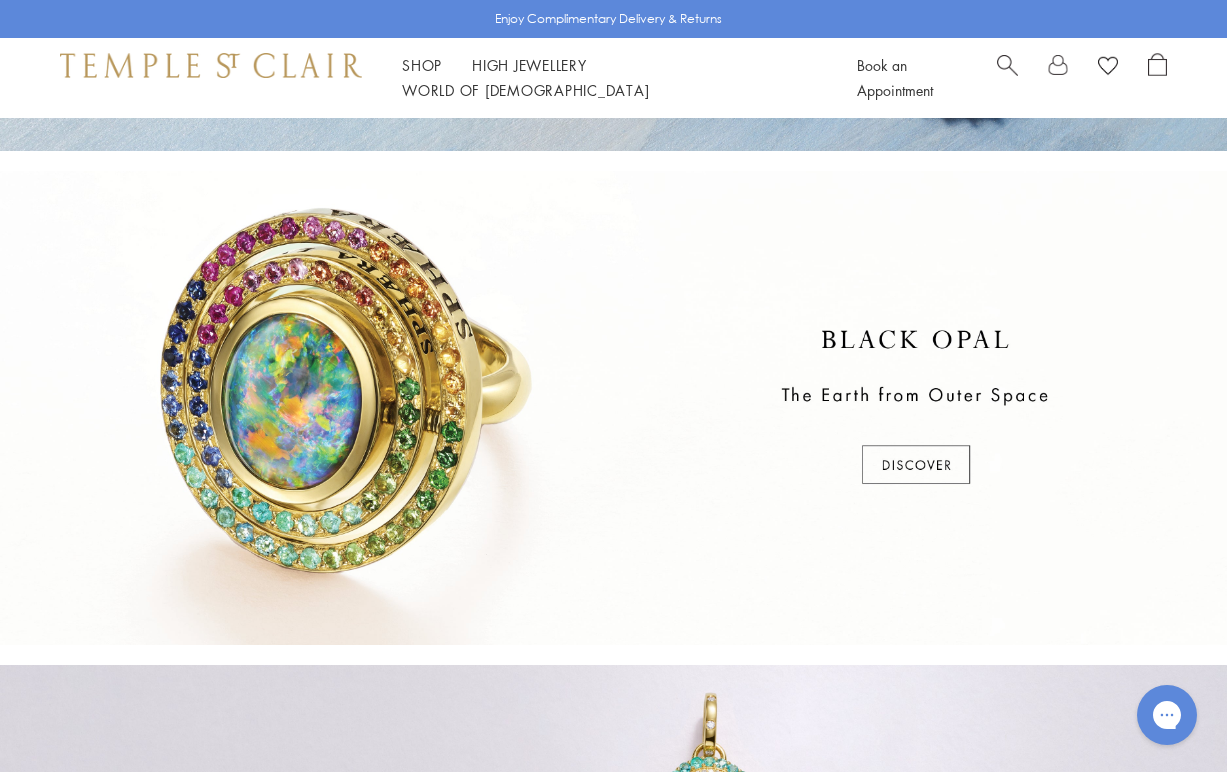 click at bounding box center [613, 408] 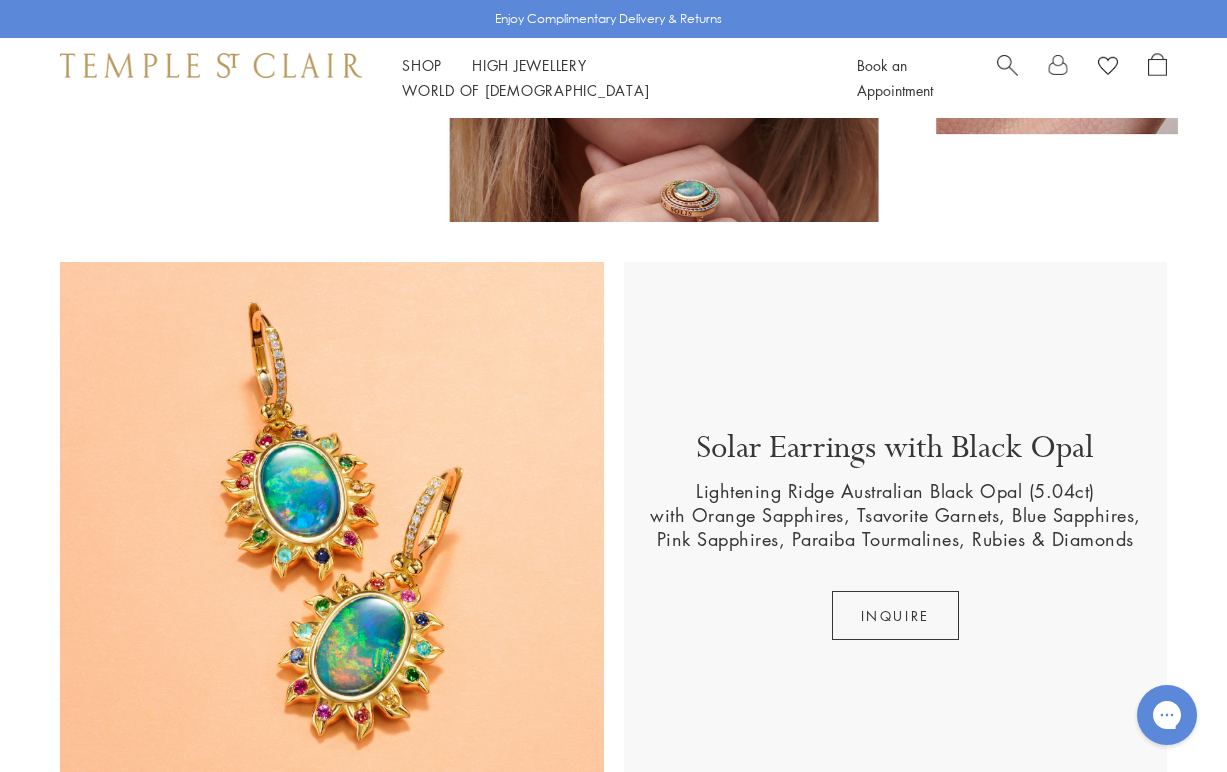 scroll, scrollTop: 0, scrollLeft: 0, axis: both 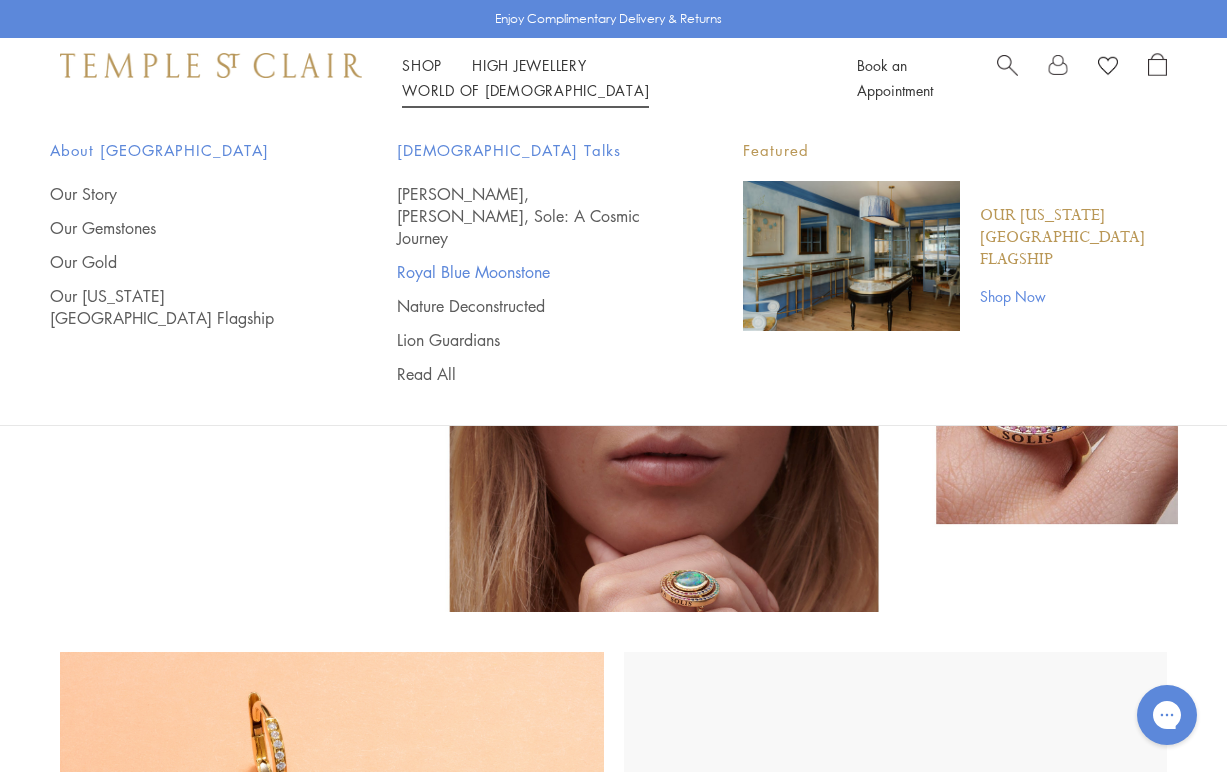 click on "Royal Blue Moonstone" at bounding box center [530, 272] 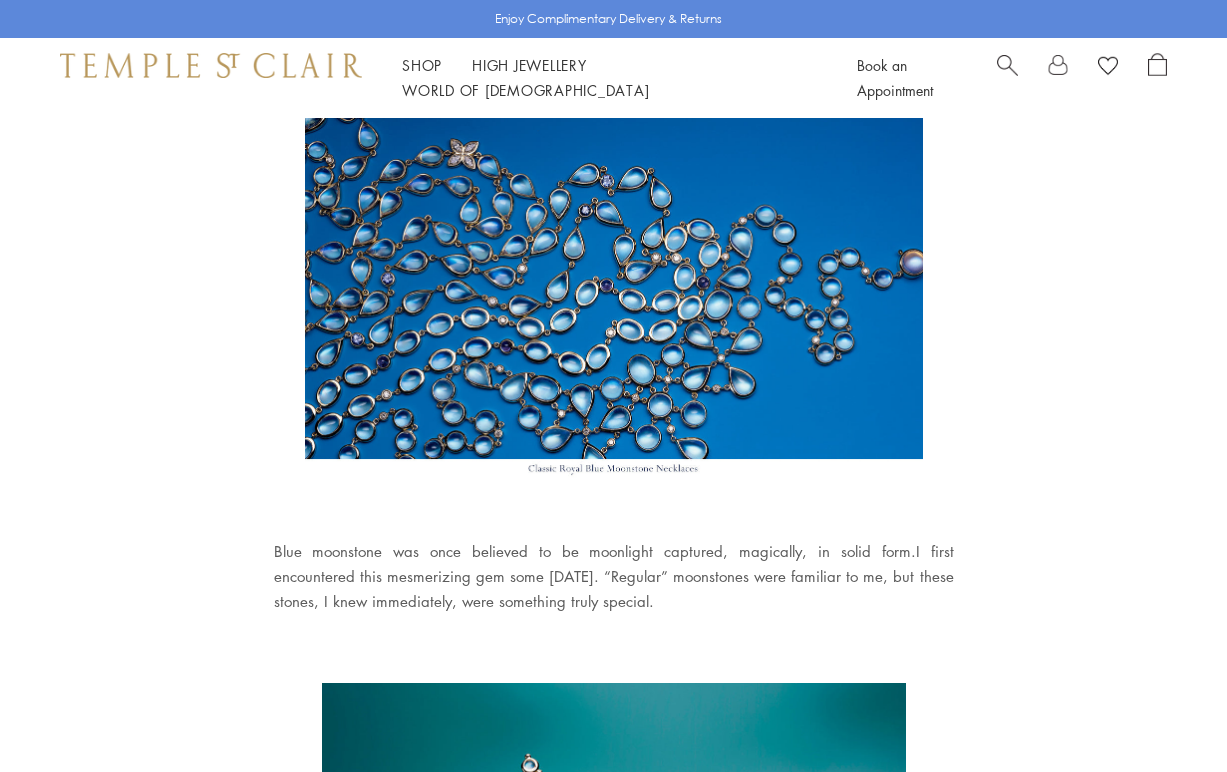 scroll, scrollTop: 560, scrollLeft: 0, axis: vertical 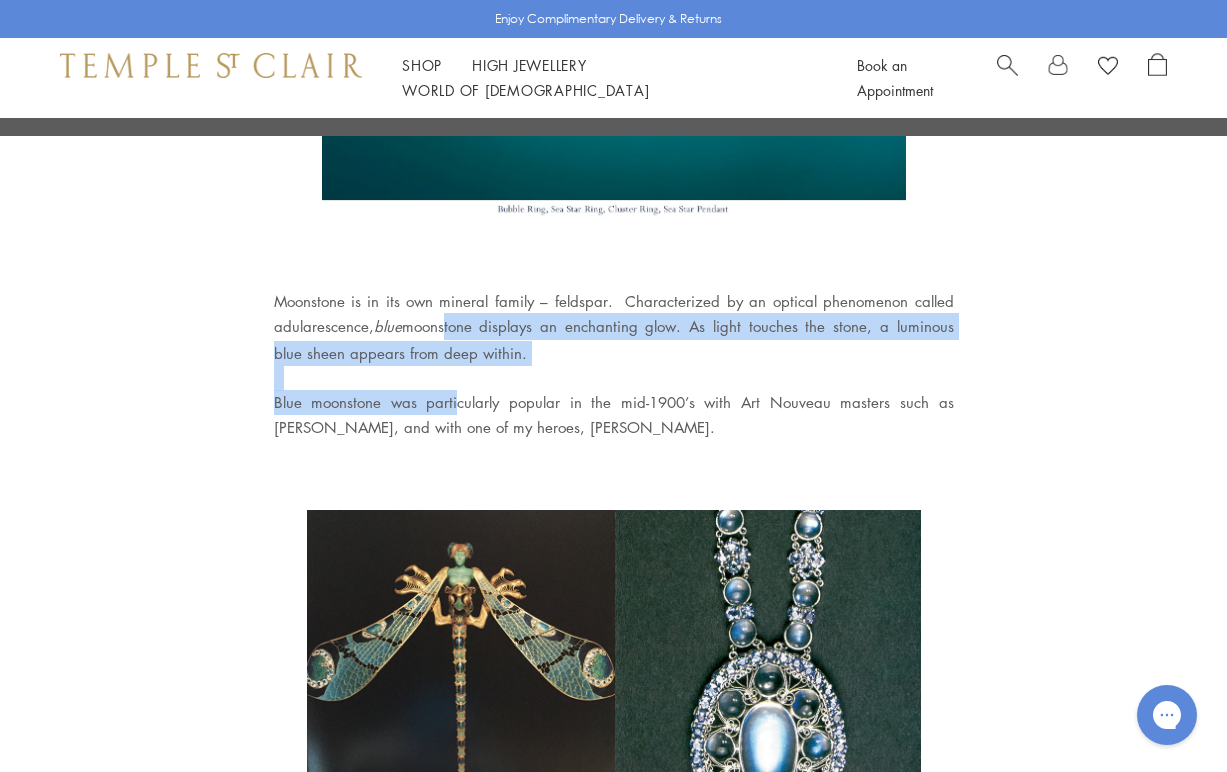 drag, startPoint x: 450, startPoint y: 321, endPoint x: 451, endPoint y: 384, distance: 63.007935 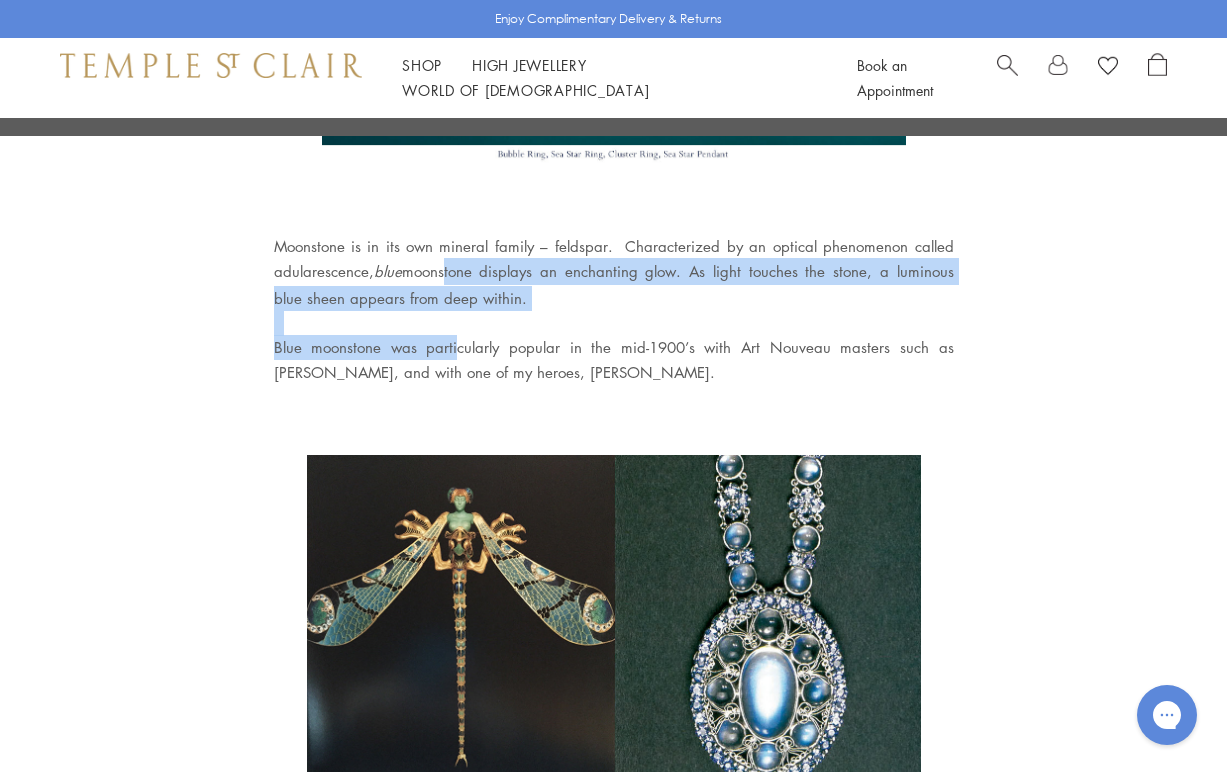 scroll, scrollTop: 1013, scrollLeft: 0, axis: vertical 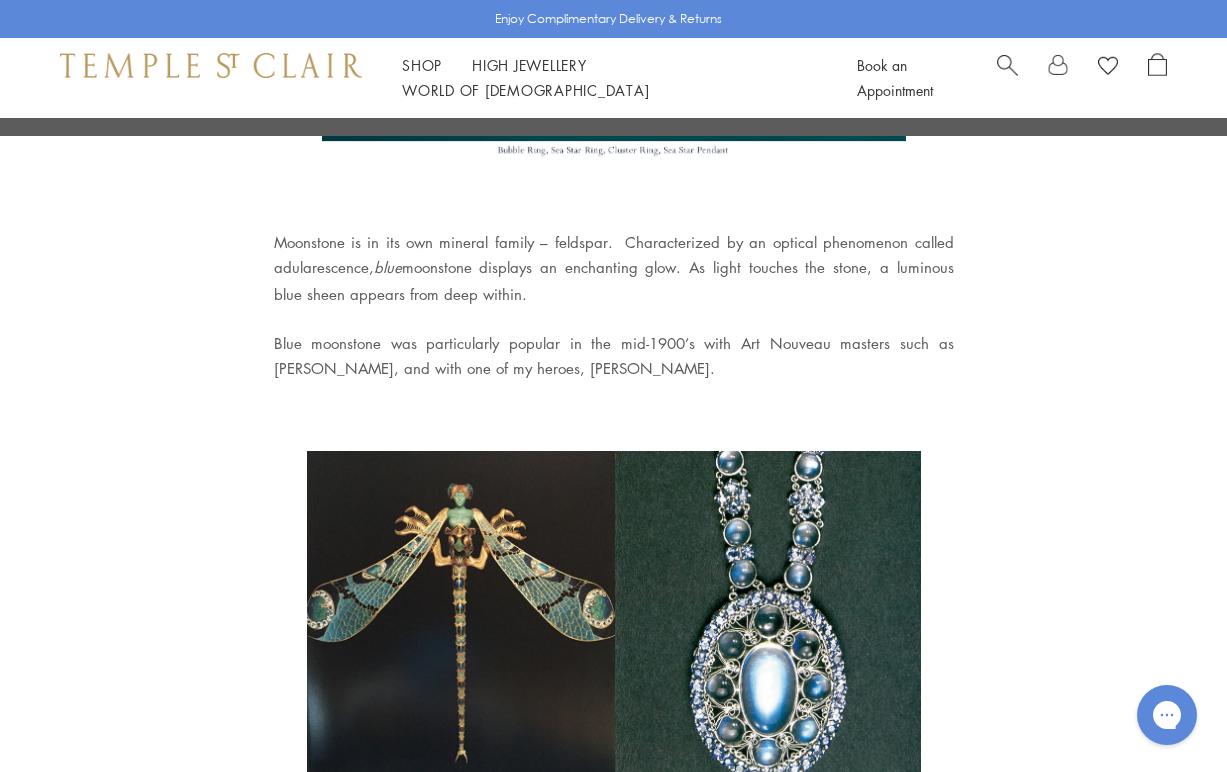 click on "Blue moonstone was particularly popular in the mid-1900’s with Art Nouveau masters such as René Lalique, and with one of my heroes, Louis Comfort Tiffany." at bounding box center (614, 356) 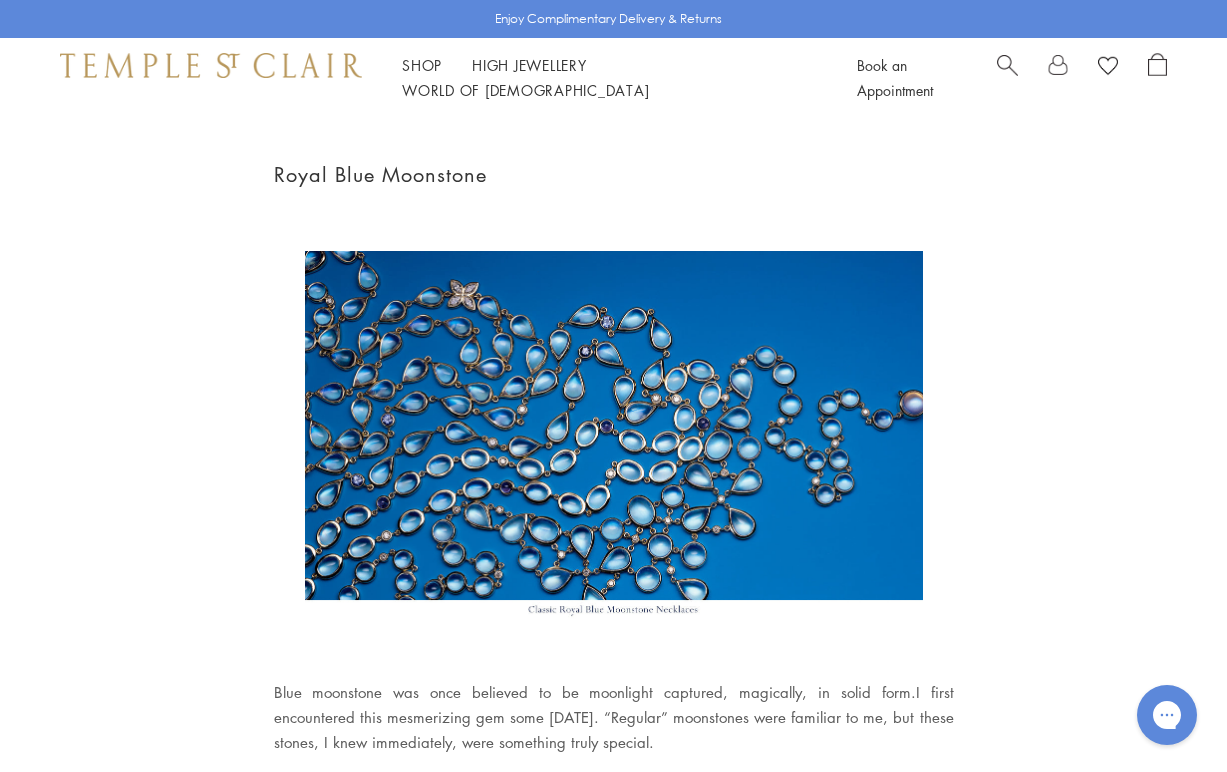scroll, scrollTop: 0, scrollLeft: 0, axis: both 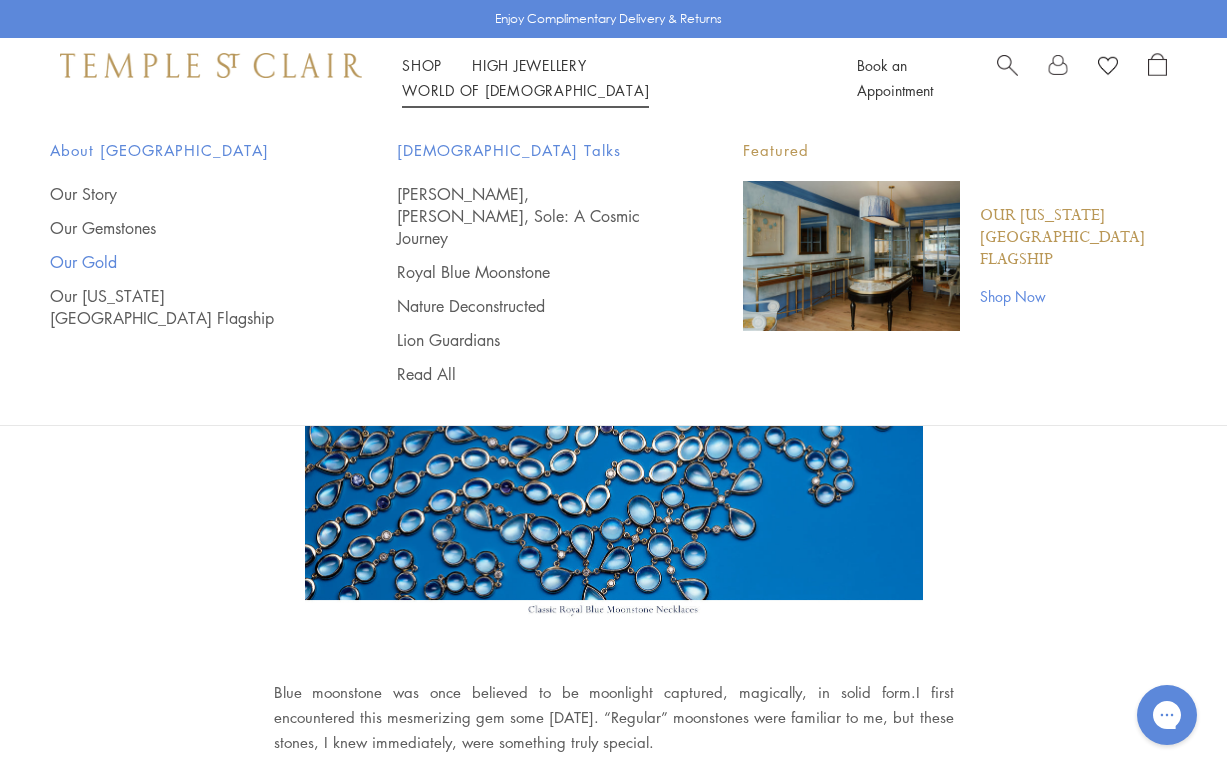 click on "Our Gold" at bounding box center [183, 262] 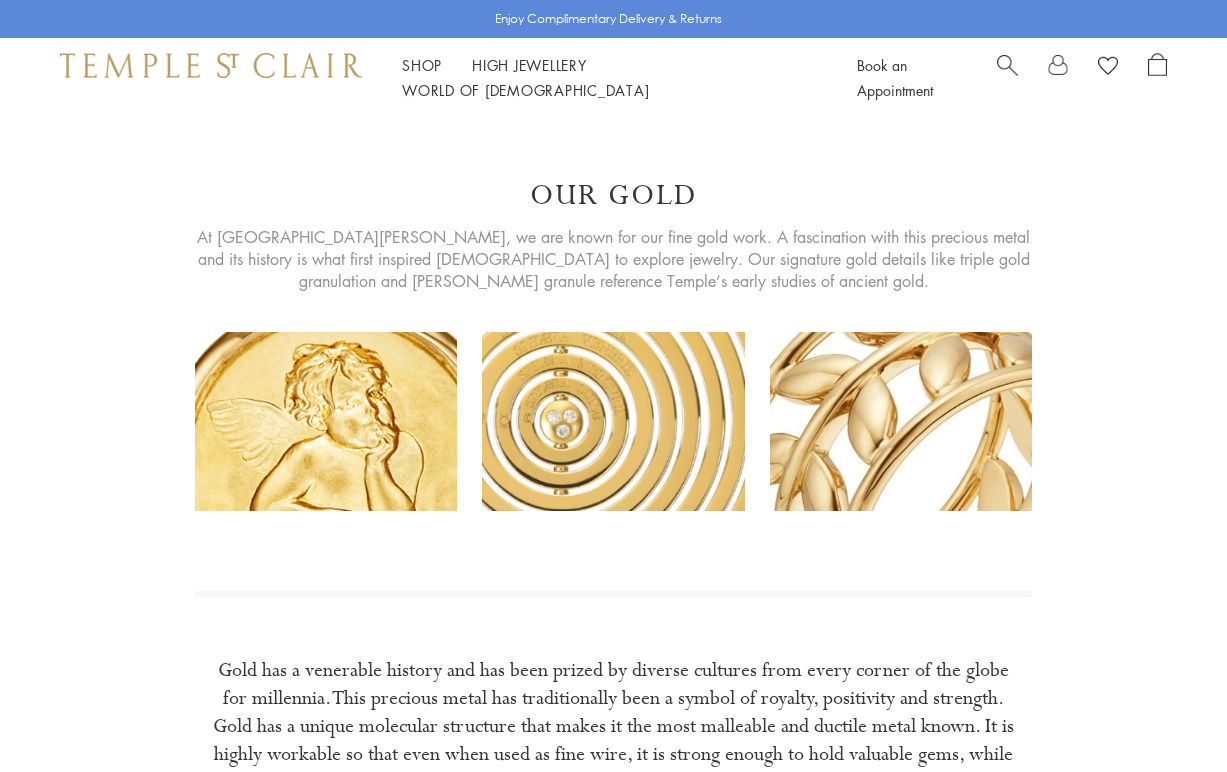 scroll, scrollTop: 352, scrollLeft: 0, axis: vertical 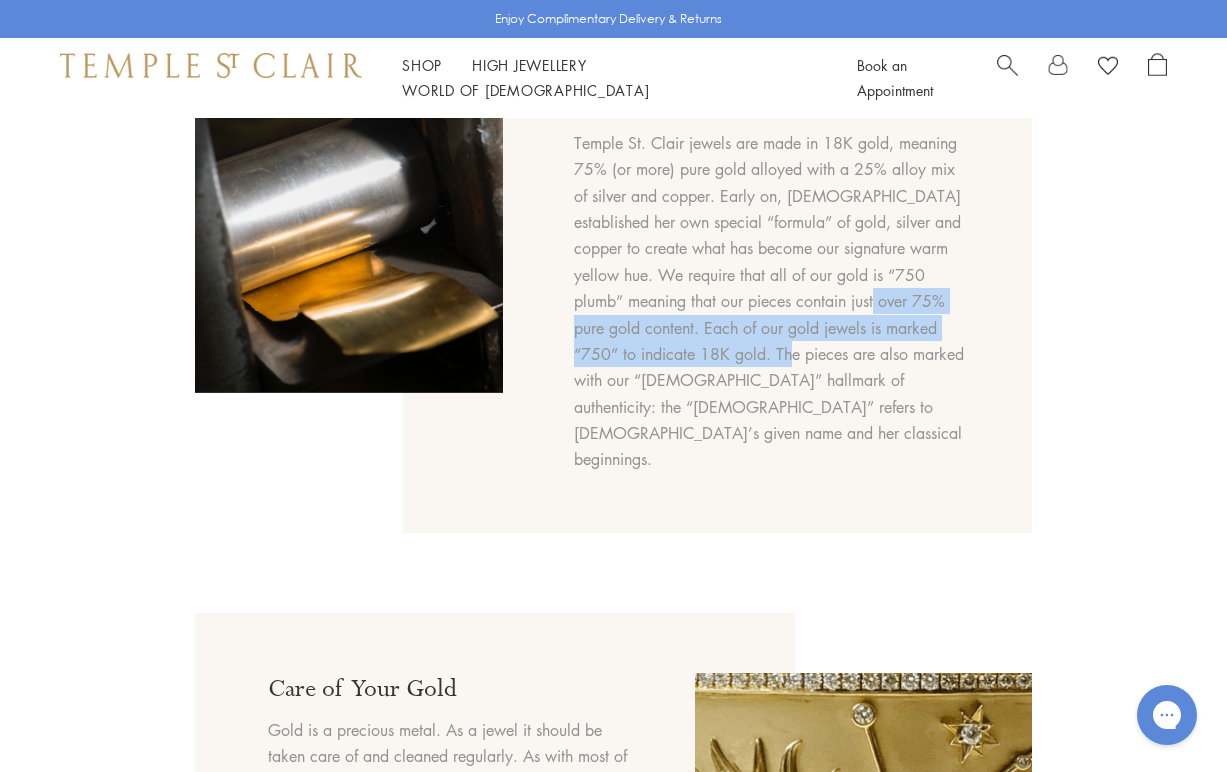 drag, startPoint x: 641, startPoint y: 345, endPoint x: 647, endPoint y: 408, distance: 63.28507 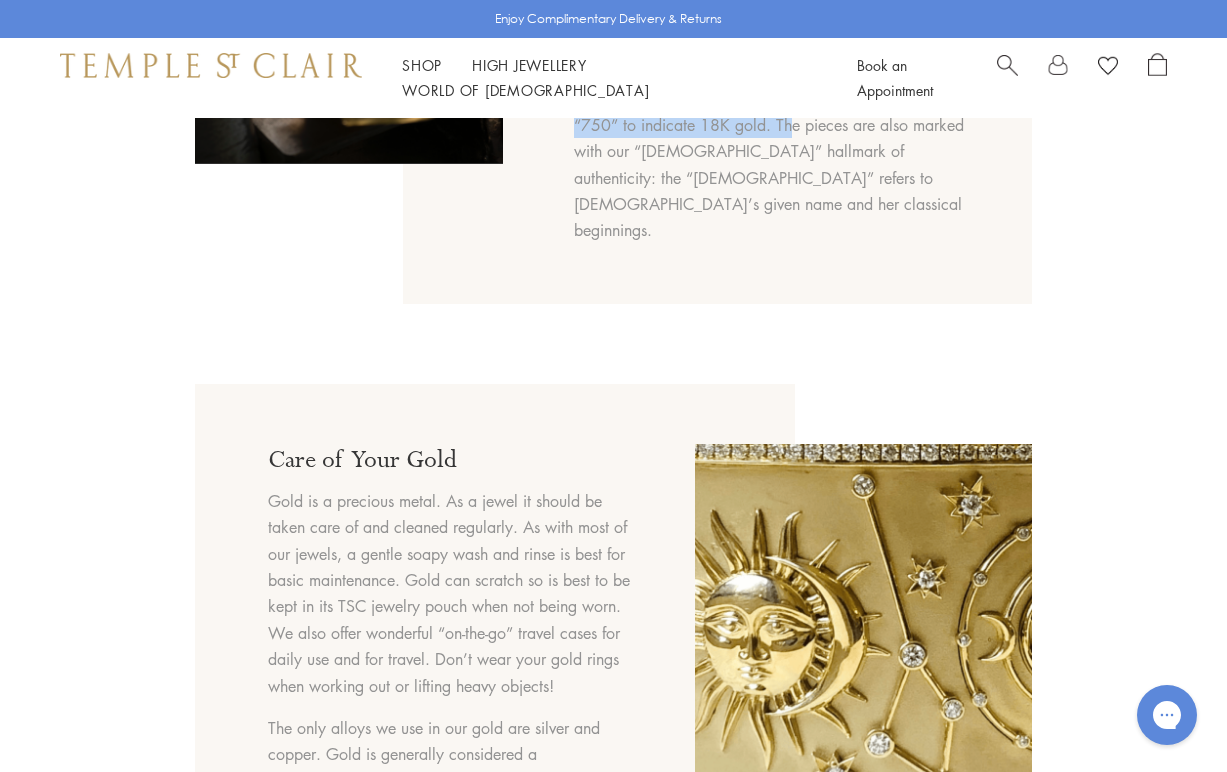 scroll, scrollTop: 1217, scrollLeft: 0, axis: vertical 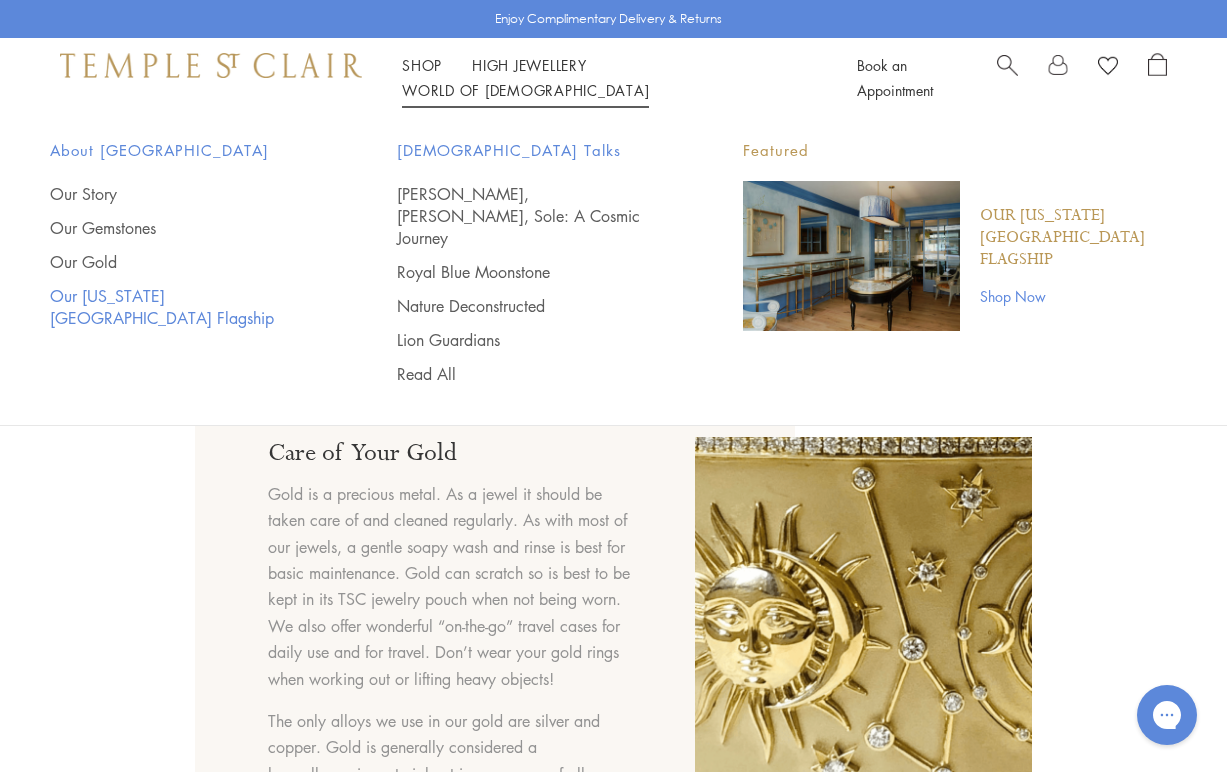 click on "Our [US_STATE][GEOGRAPHIC_DATA] Flagship" at bounding box center (183, 307) 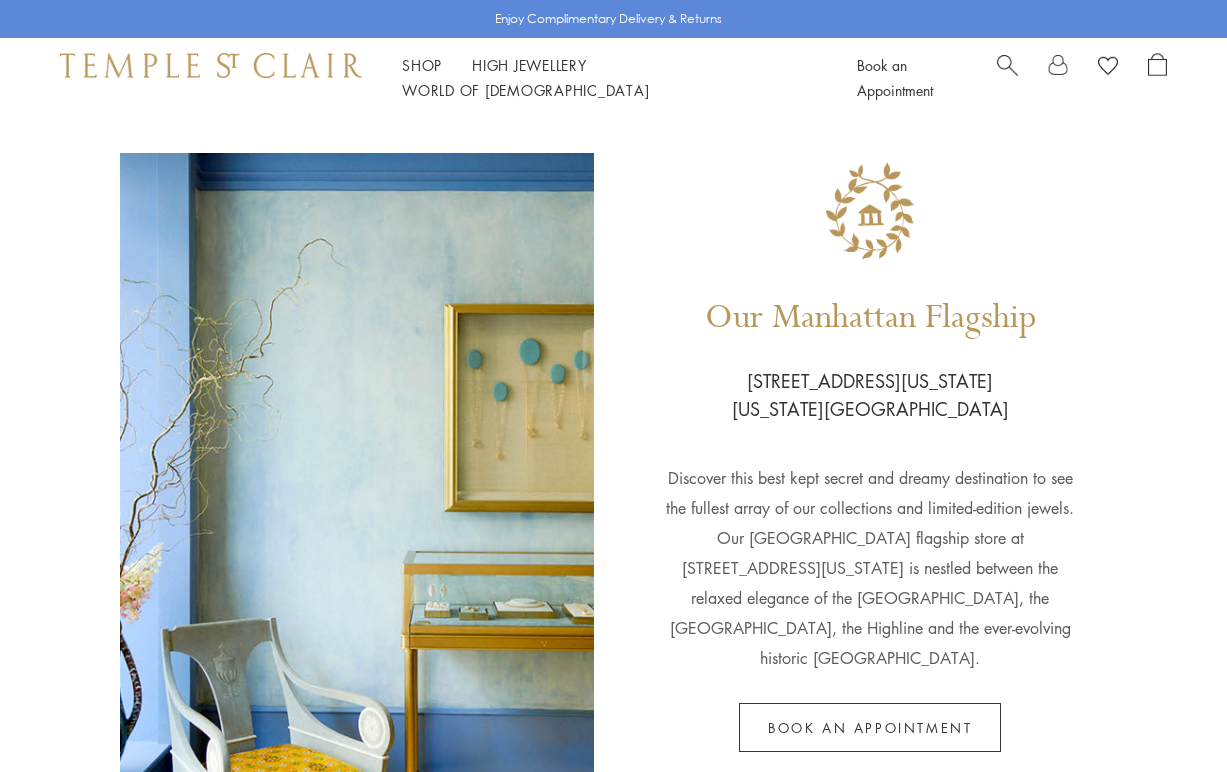 scroll, scrollTop: 39, scrollLeft: 0, axis: vertical 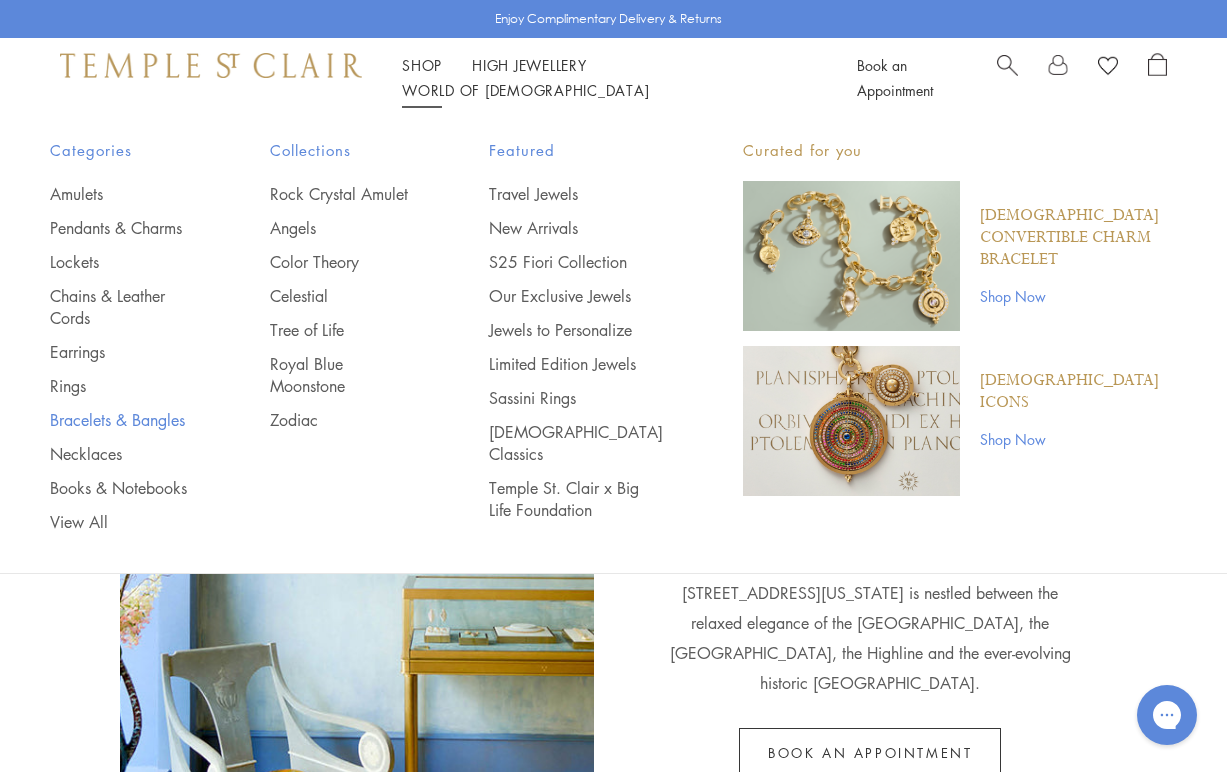 click on "Bracelets & Bangles" at bounding box center (120, 420) 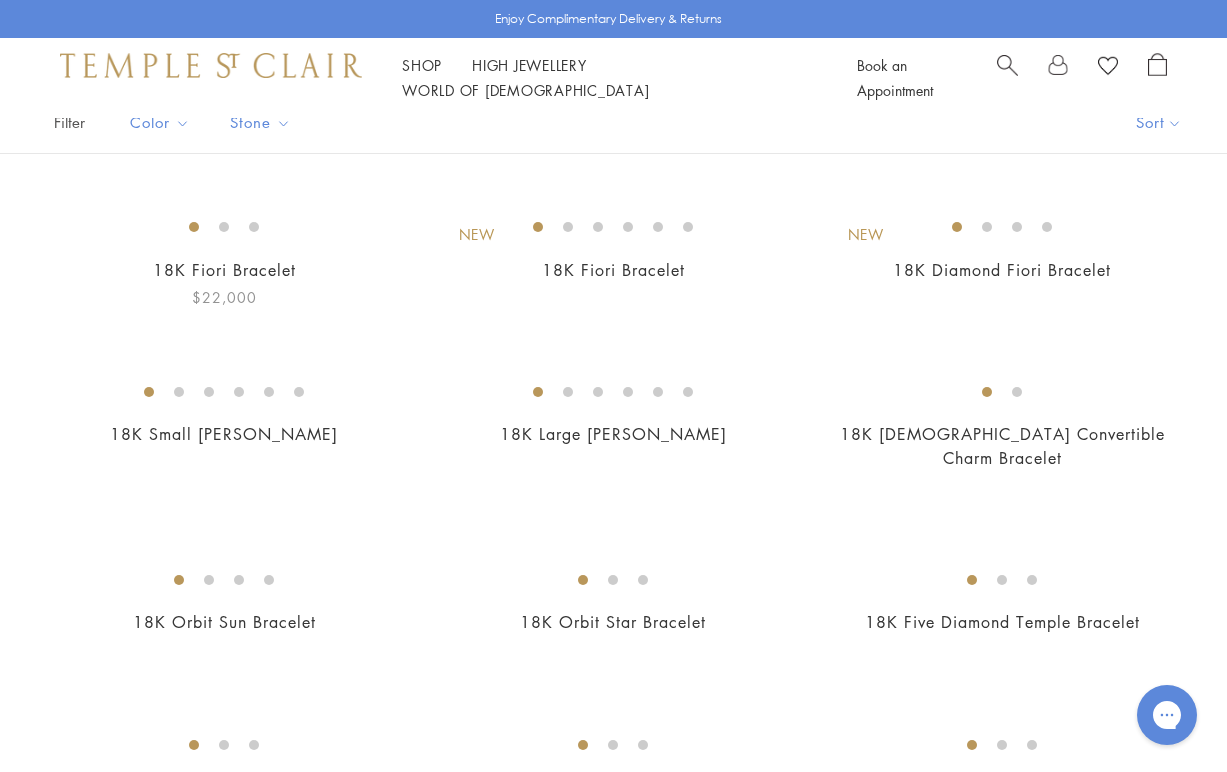 scroll, scrollTop: 0, scrollLeft: 0, axis: both 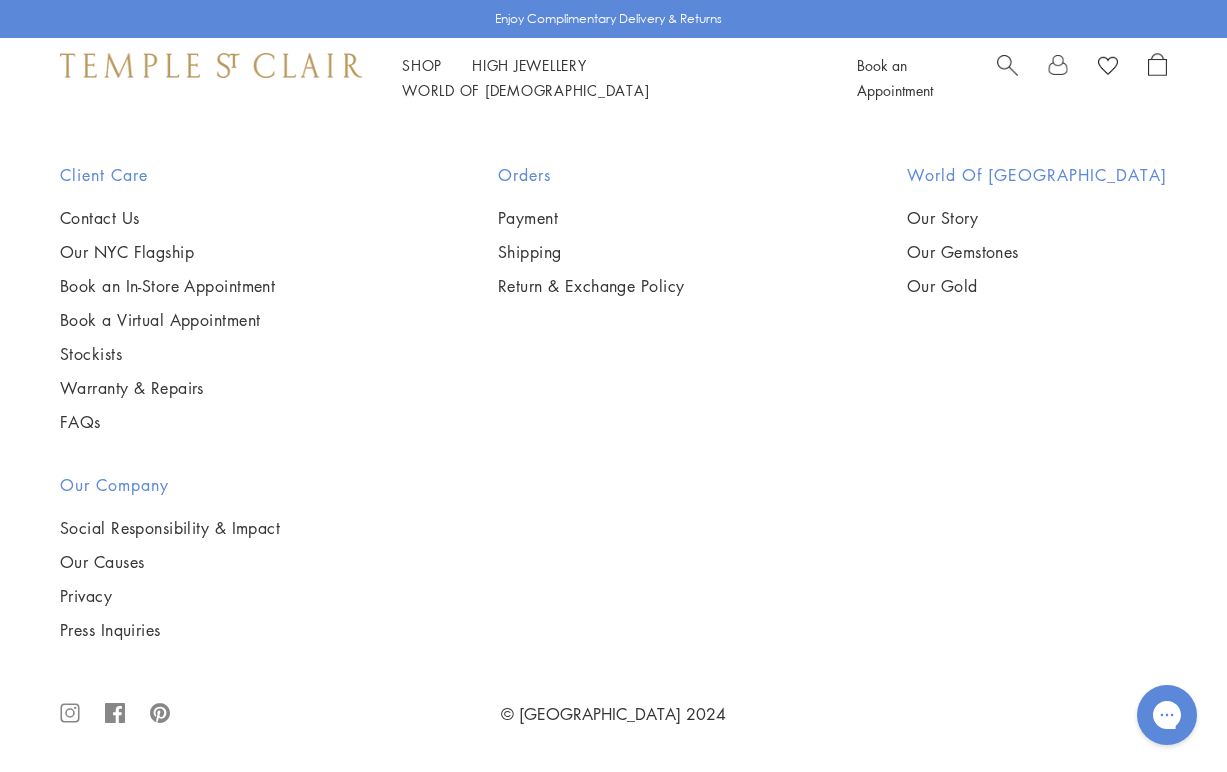 click at bounding box center [0, 0] 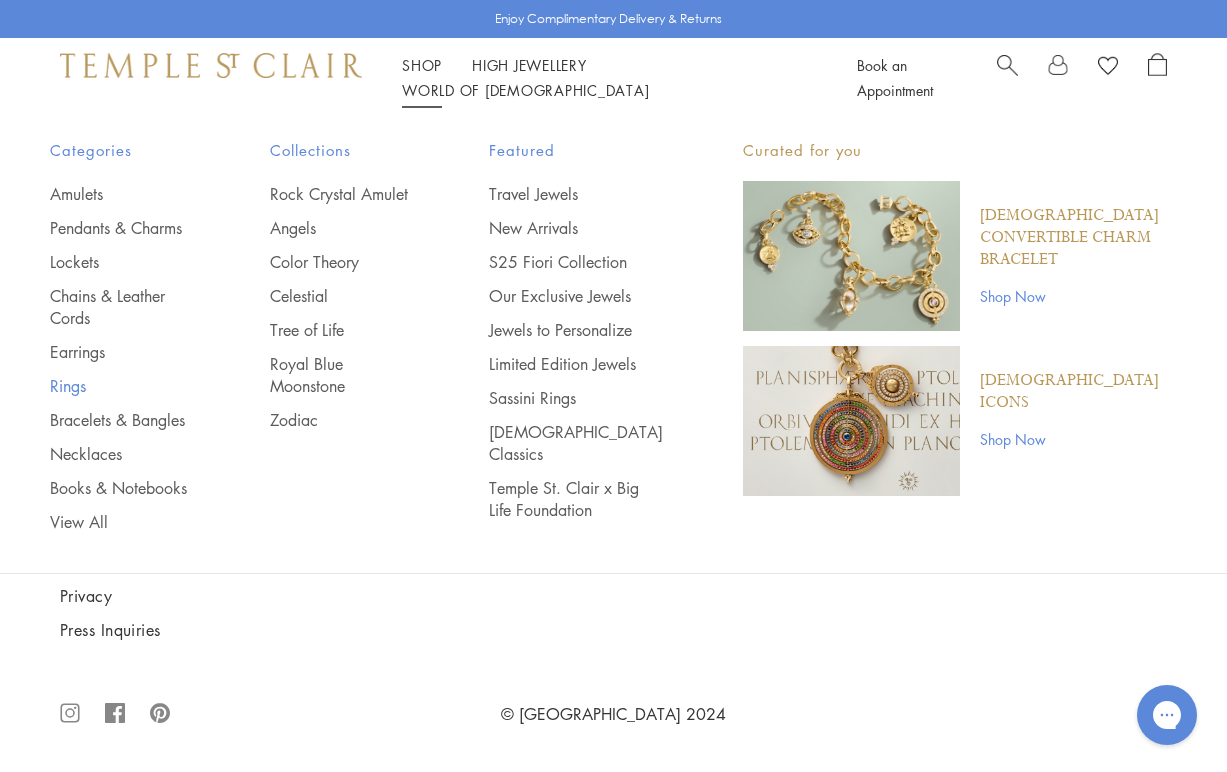 click on "Rings" at bounding box center (120, 386) 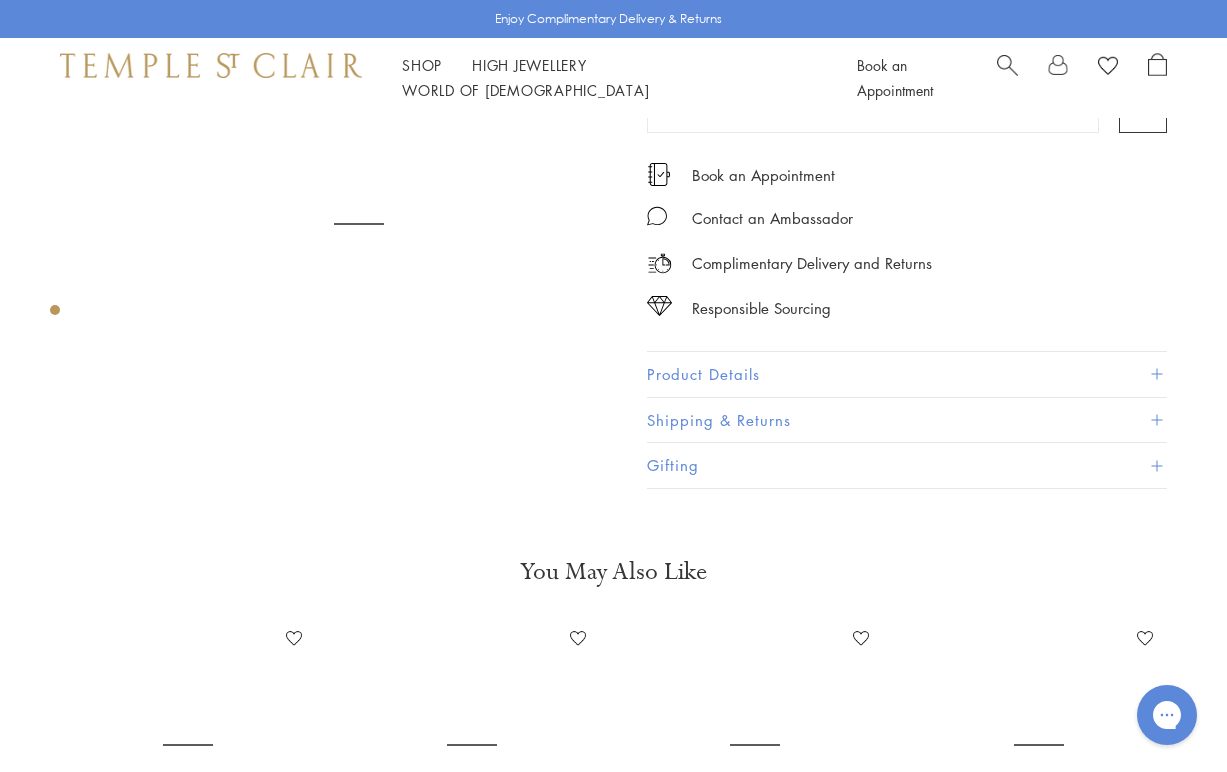 scroll, scrollTop: 0, scrollLeft: 0, axis: both 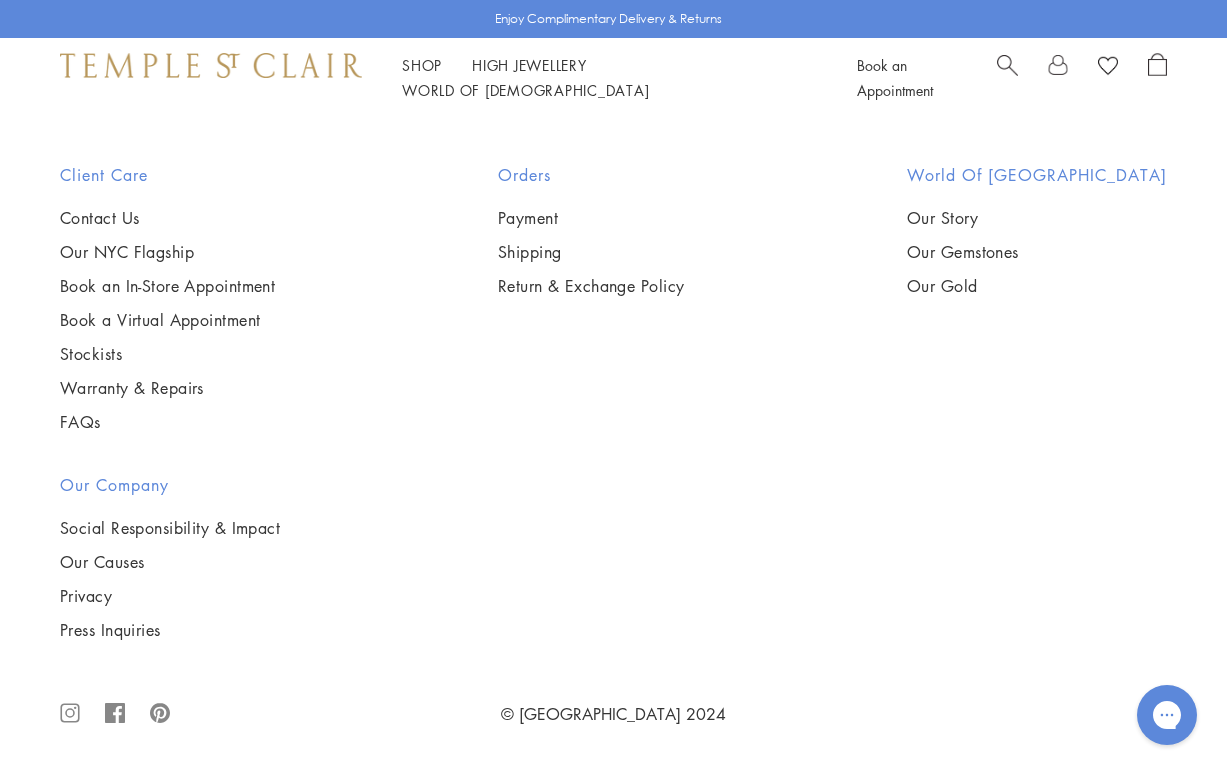 click on "2" at bounding box center [615, -266] 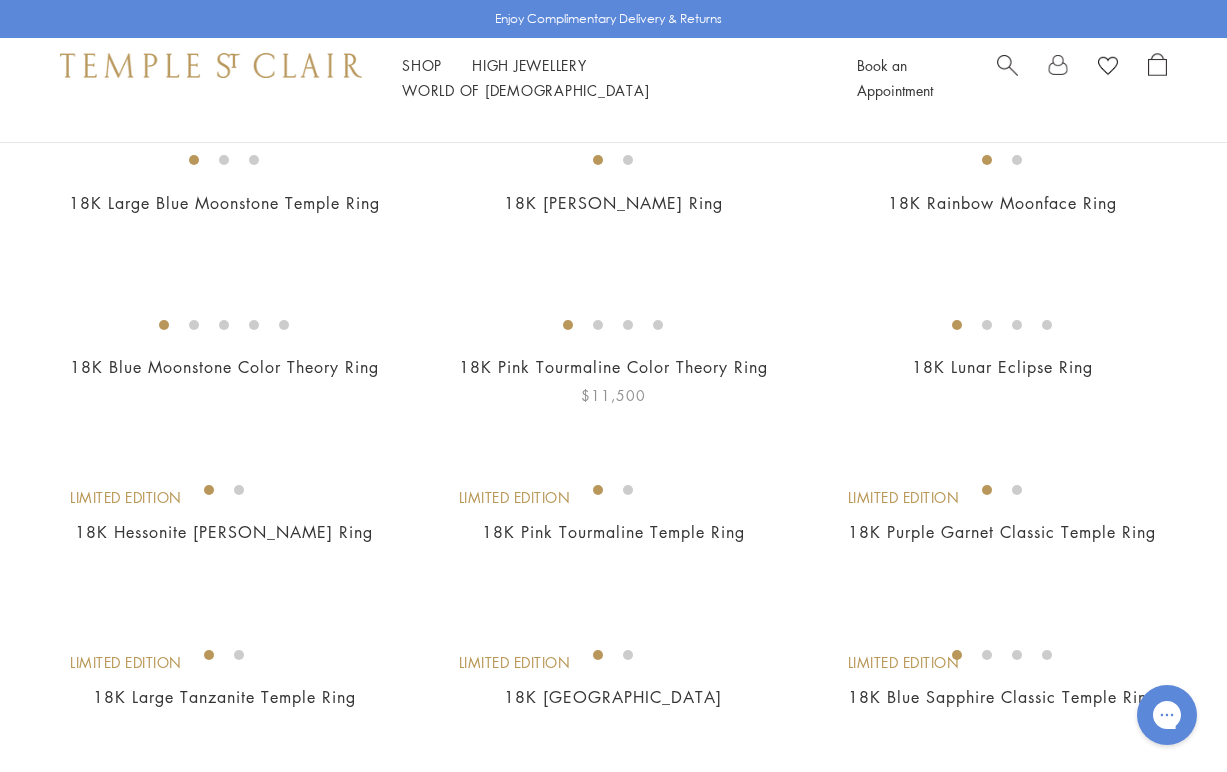 scroll, scrollTop: 0, scrollLeft: 0, axis: both 